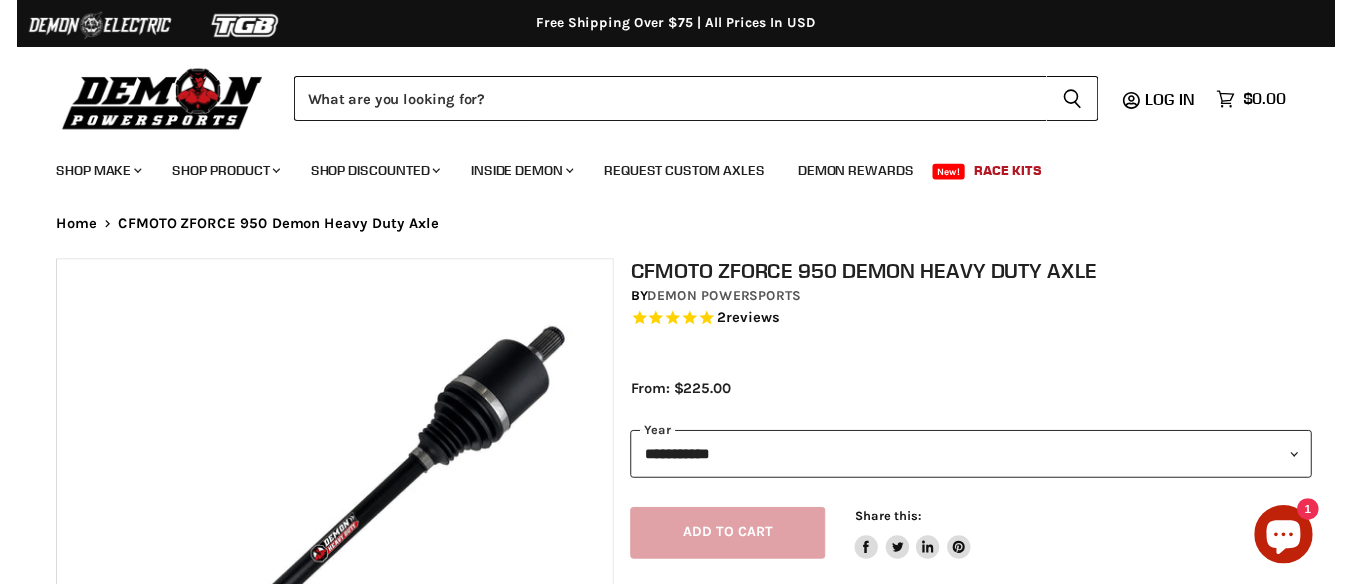 scroll, scrollTop: 0, scrollLeft: 0, axis: both 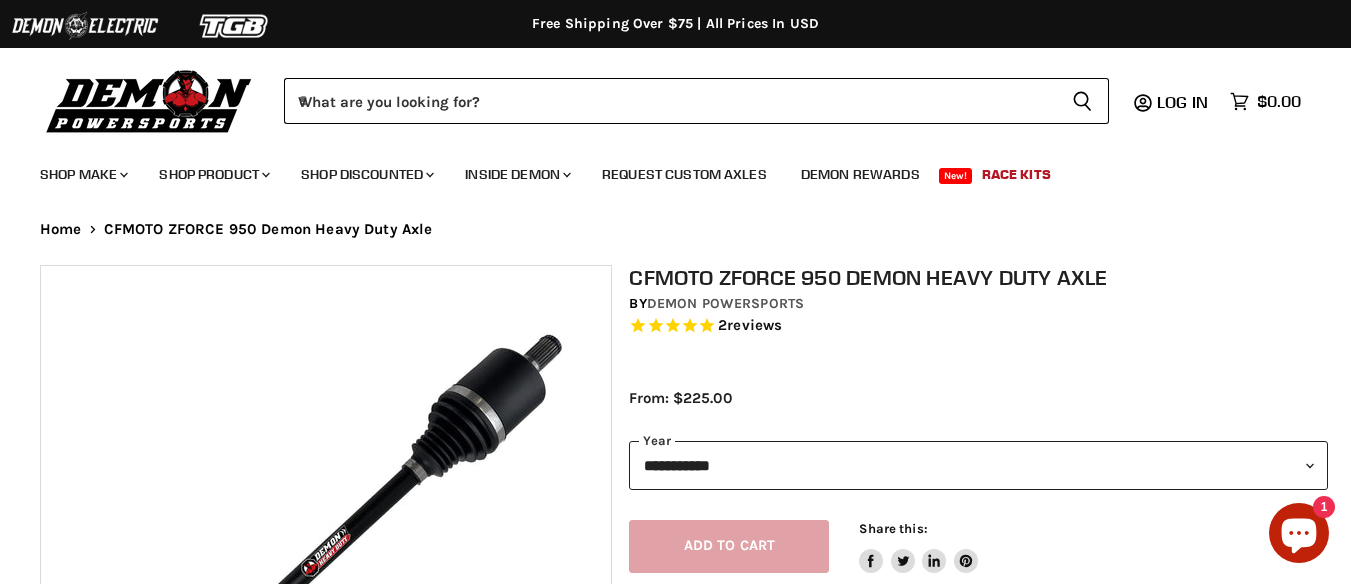 select on "******" 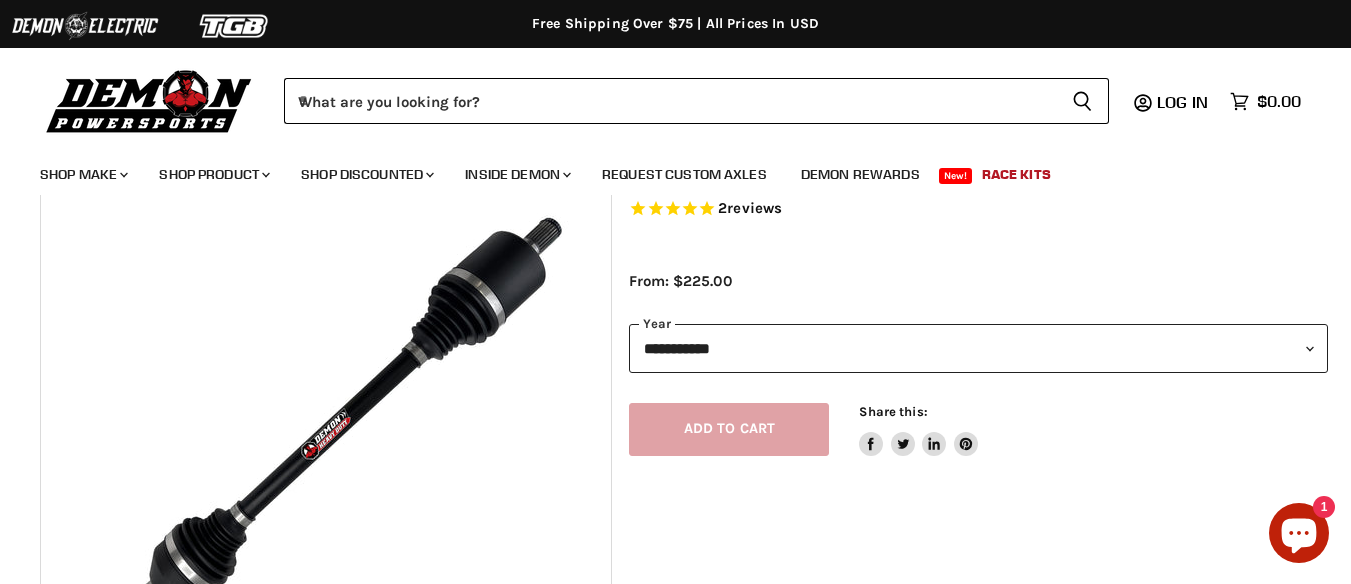 scroll, scrollTop: 133, scrollLeft: 0, axis: vertical 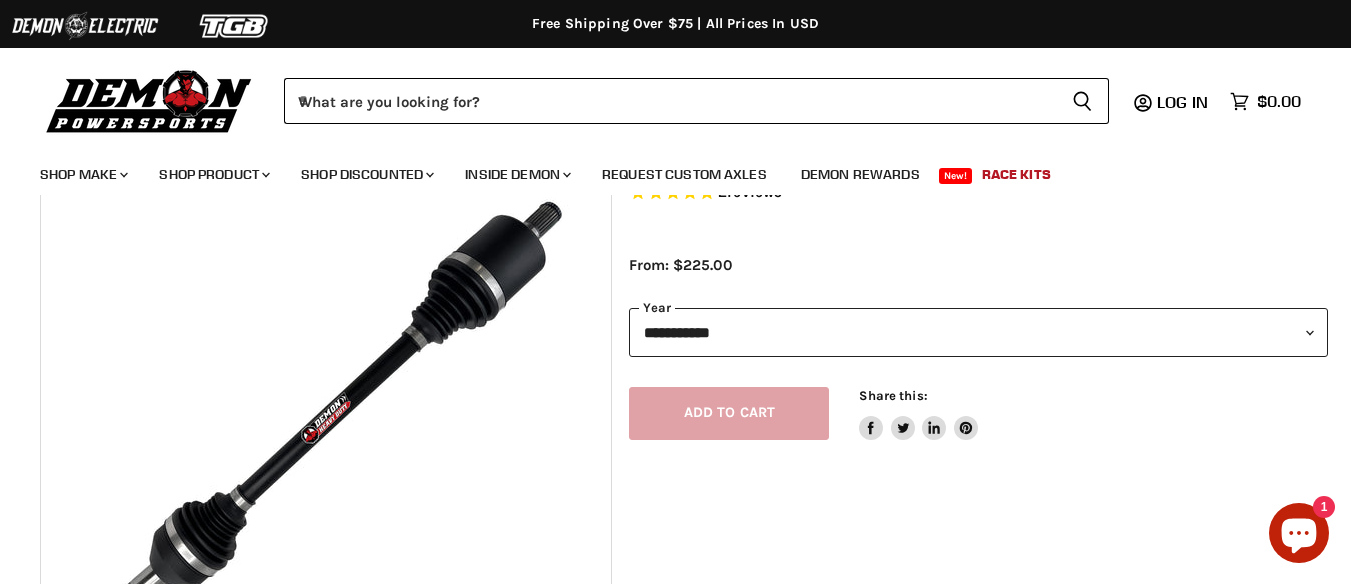 click on "**********" at bounding box center [978, 332] 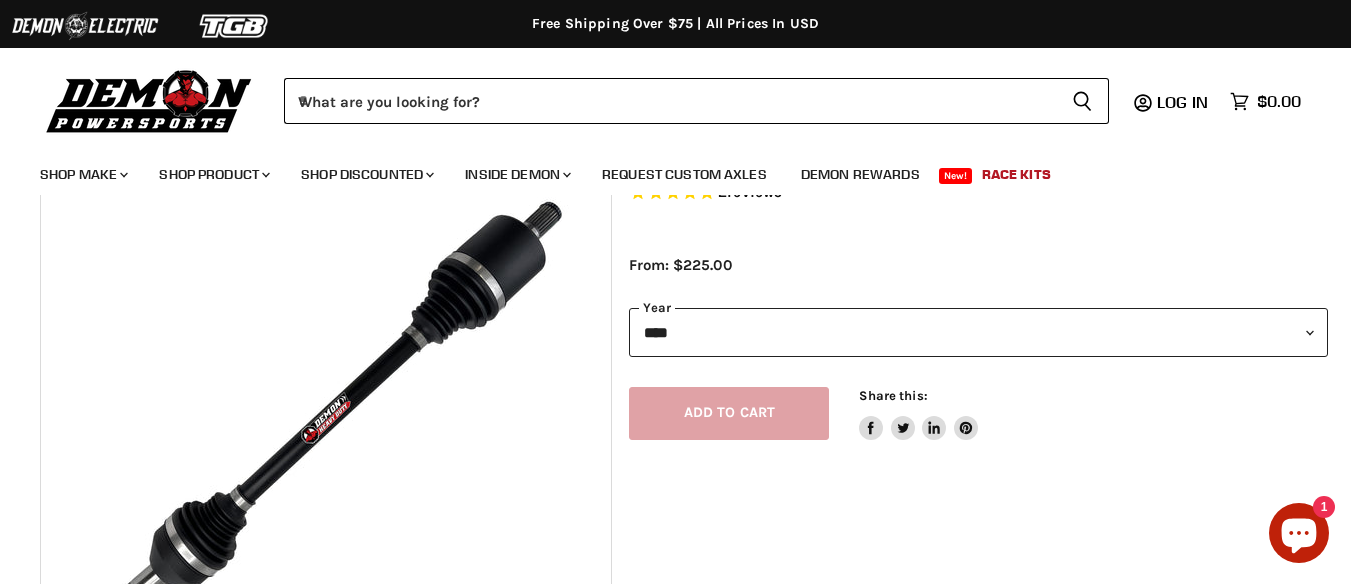 click on "**********" at bounding box center (978, 332) 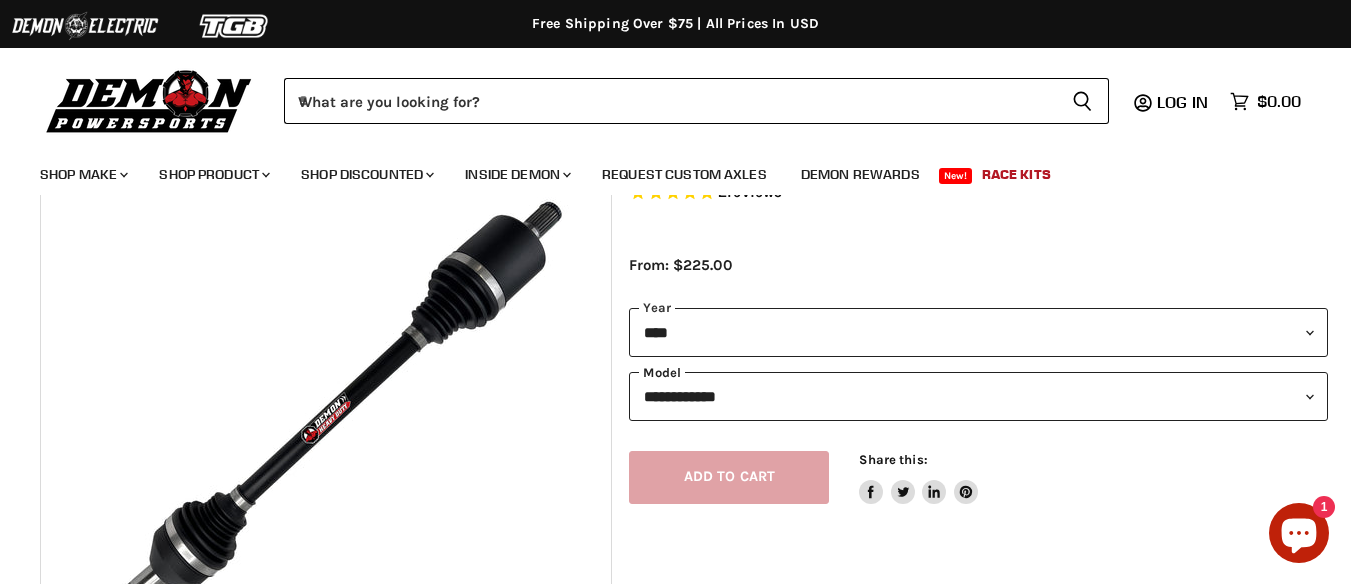 click on "**********" at bounding box center [978, 396] 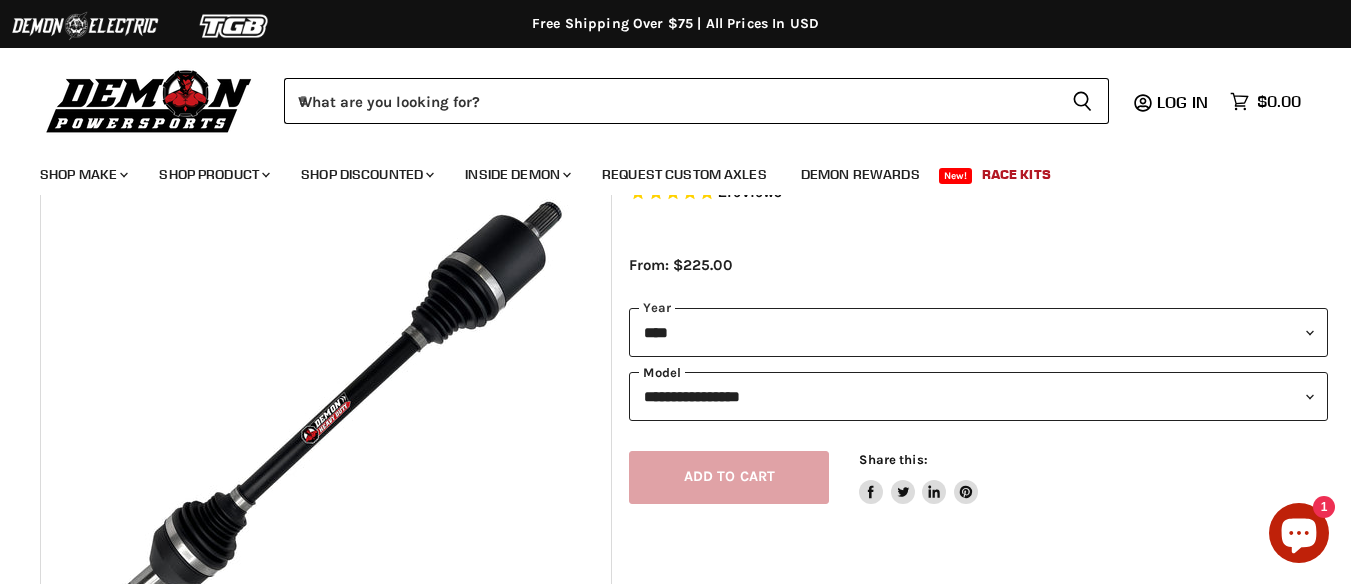 click on "**********" at bounding box center [978, 396] 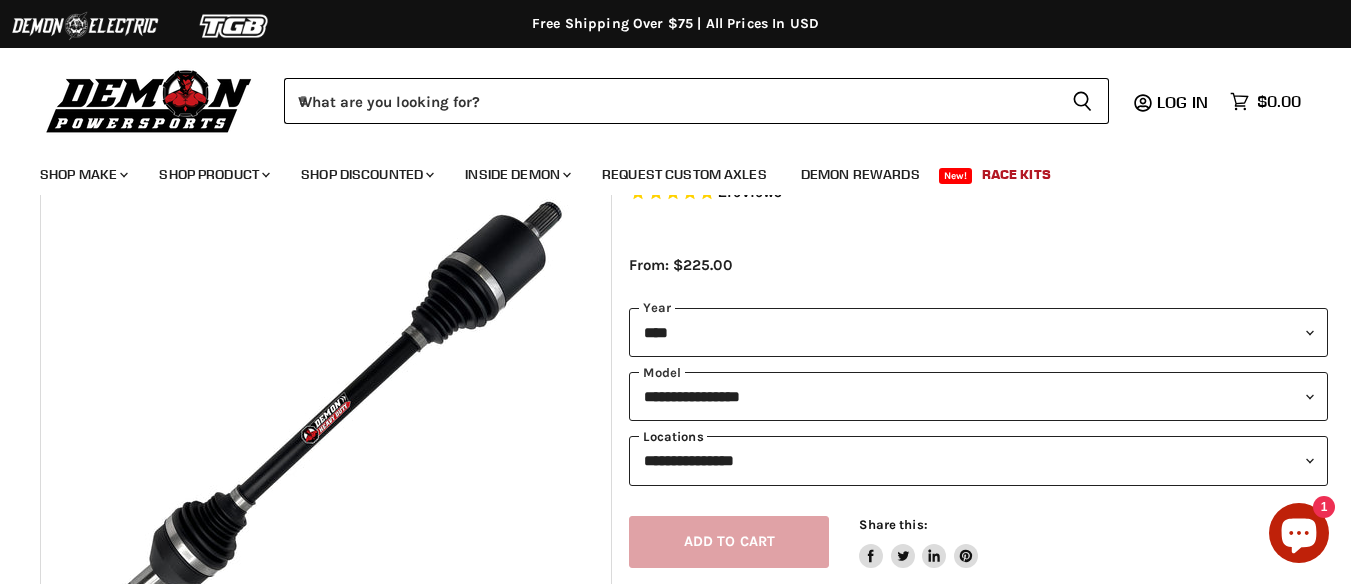 click on "**********" at bounding box center [978, 460] 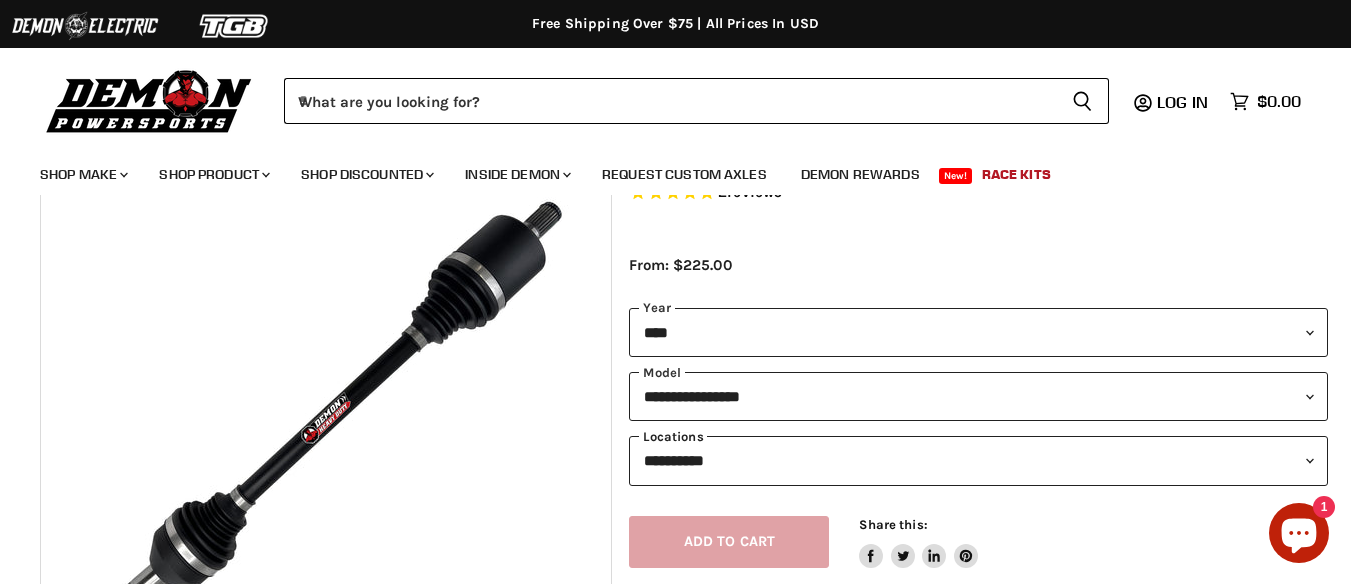 click on "**********" at bounding box center [978, 460] 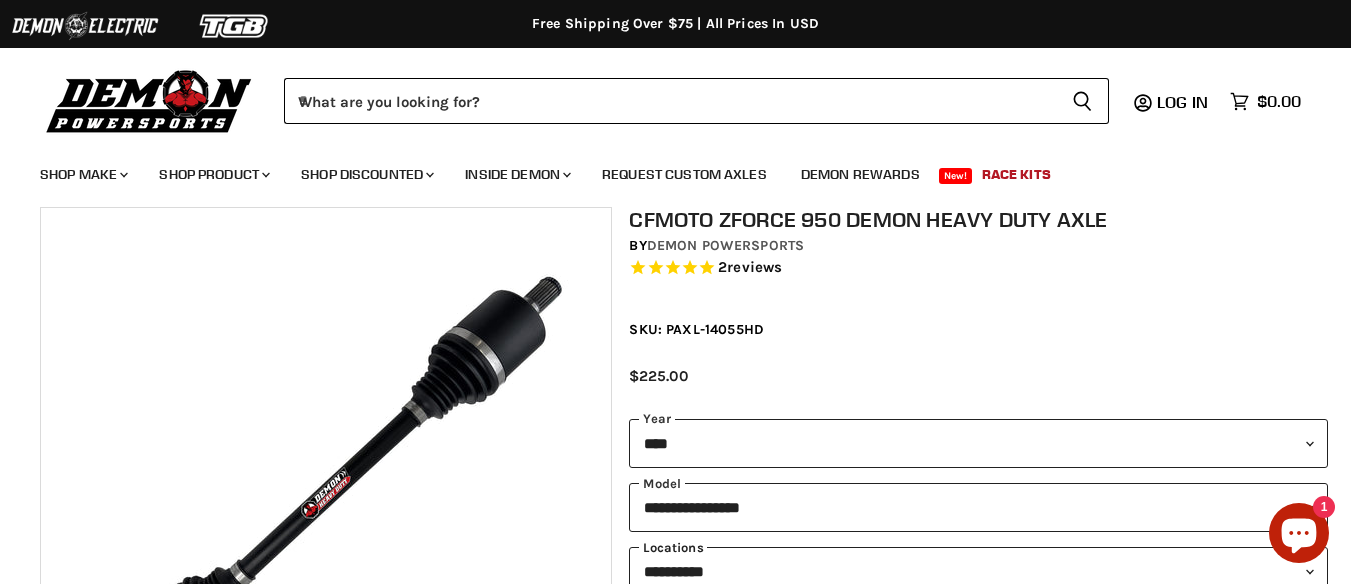 scroll, scrollTop: 0, scrollLeft: 0, axis: both 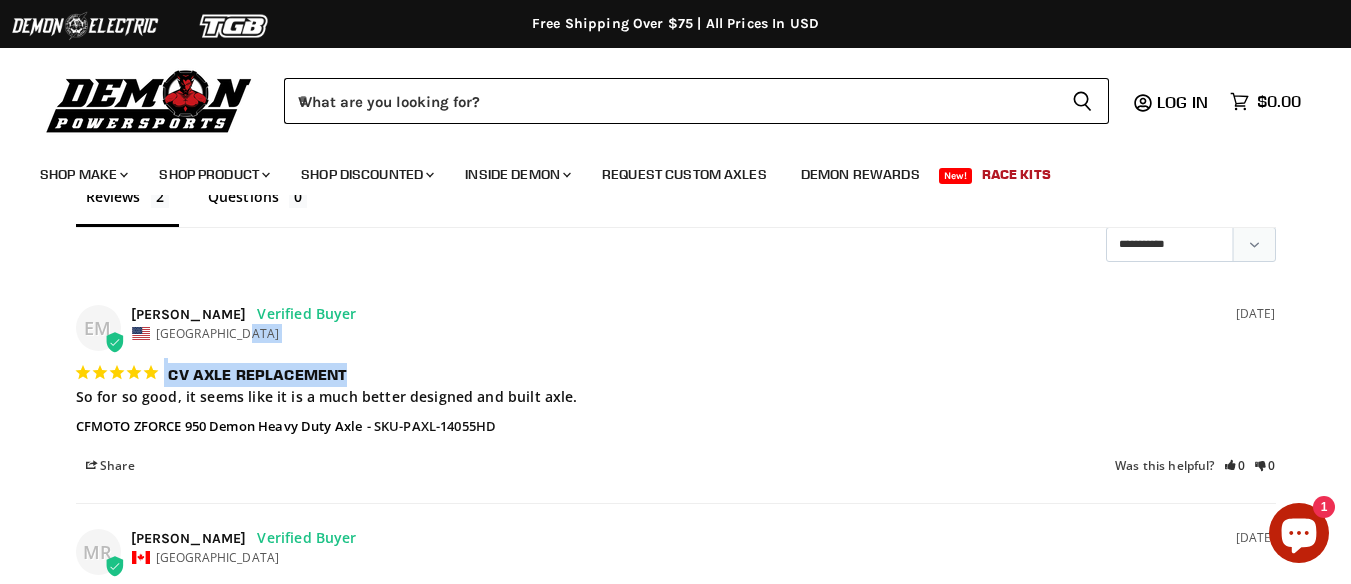 drag, startPoint x: 1308, startPoint y: 331, endPoint x: 1305, endPoint y: 352, distance: 21.213203 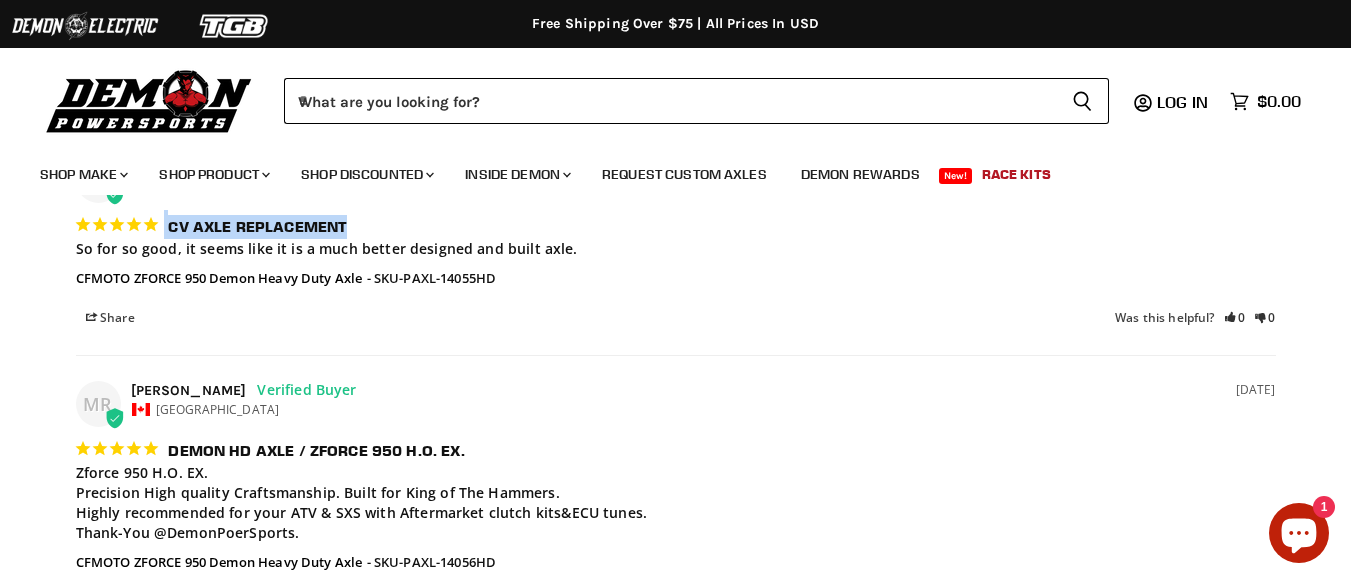 scroll, scrollTop: 1655, scrollLeft: 0, axis: vertical 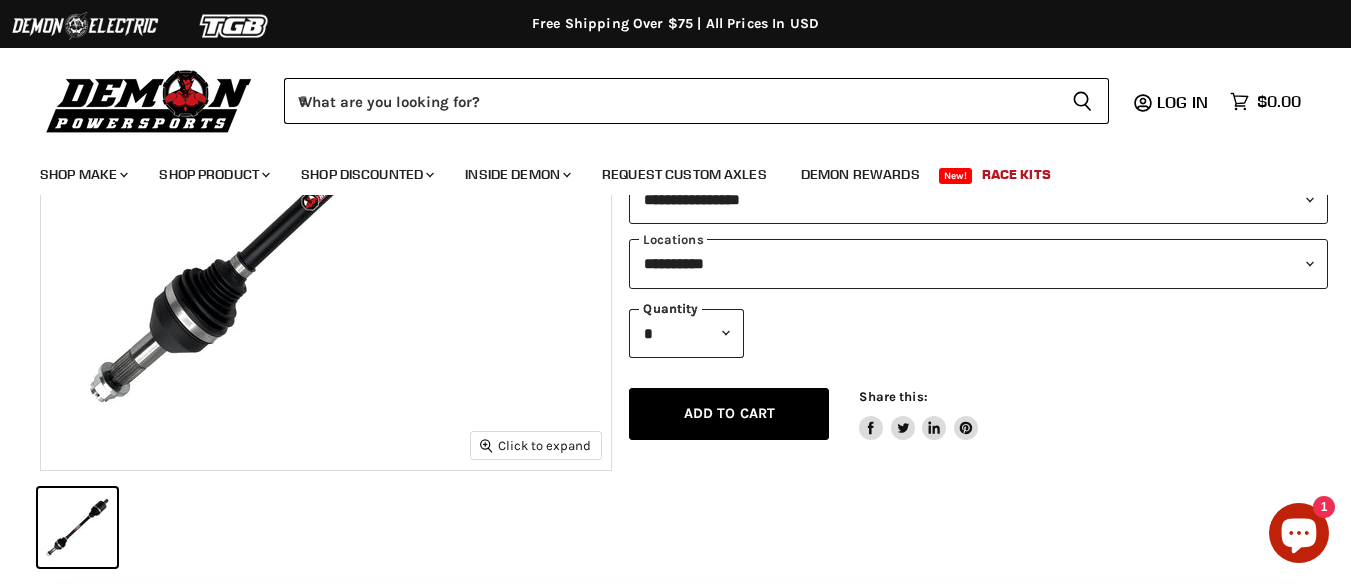 click on "Add to cart" at bounding box center (730, 413) 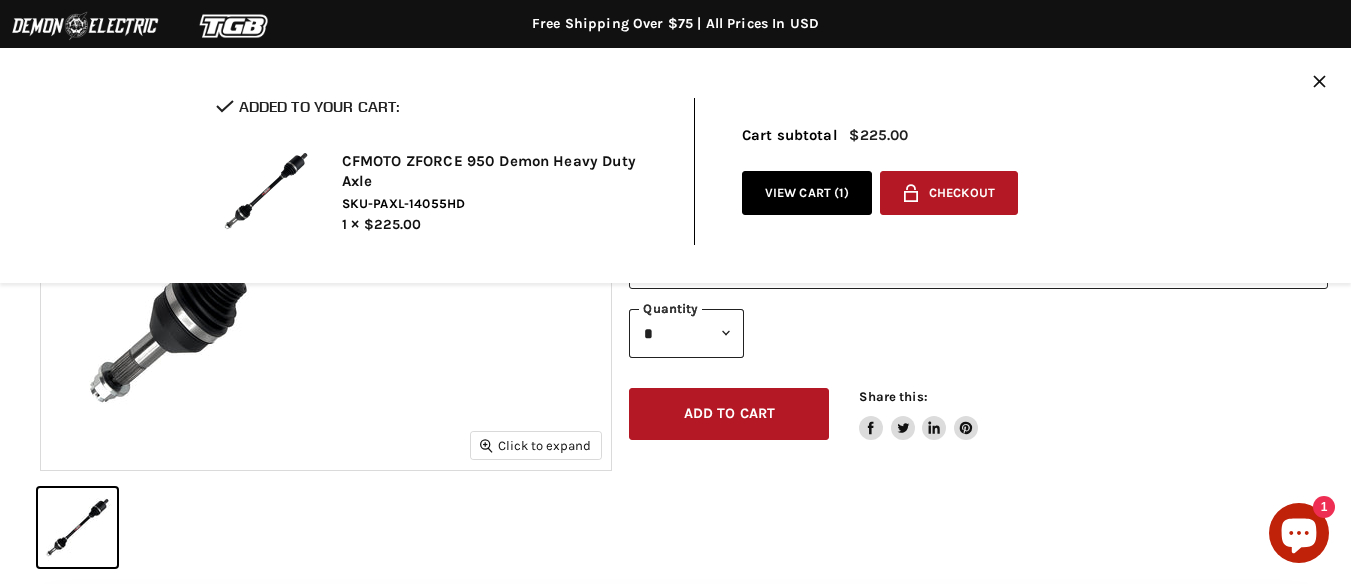 click 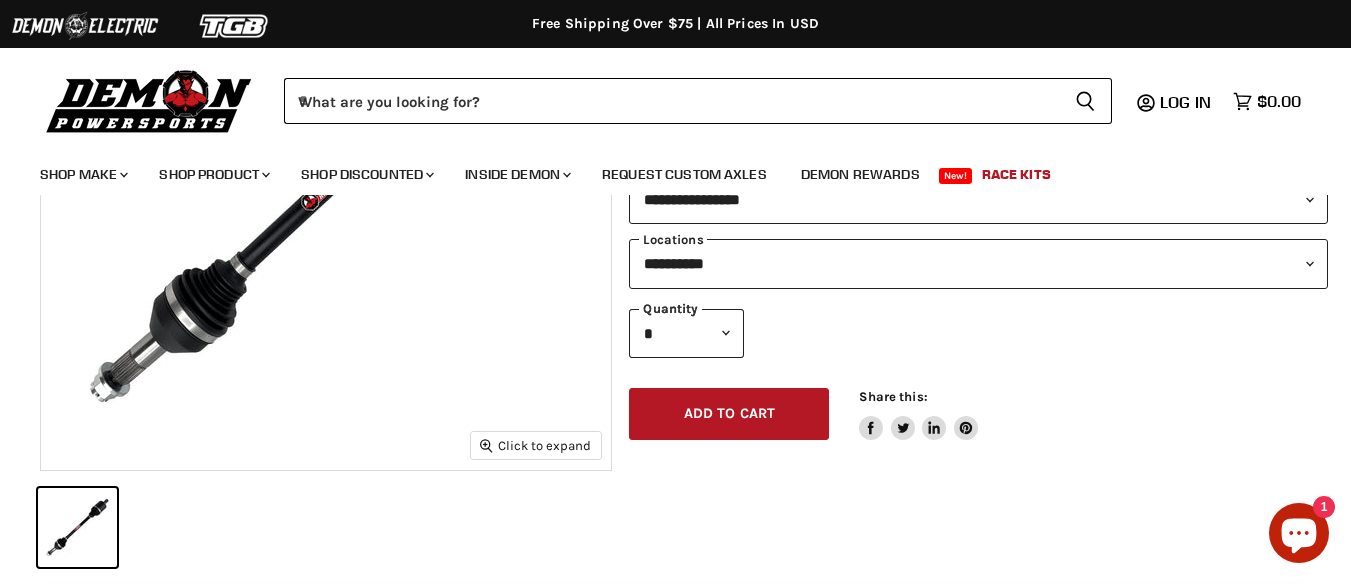 click on "**********" at bounding box center [978, 263] 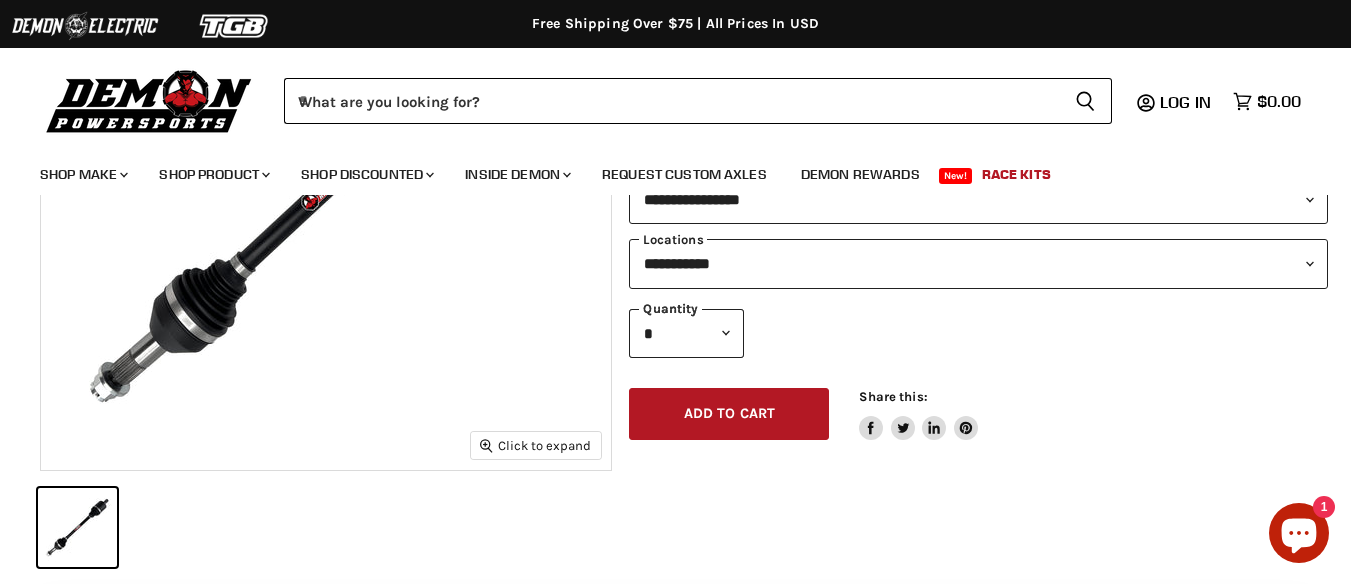 click on "**********" at bounding box center [978, 263] 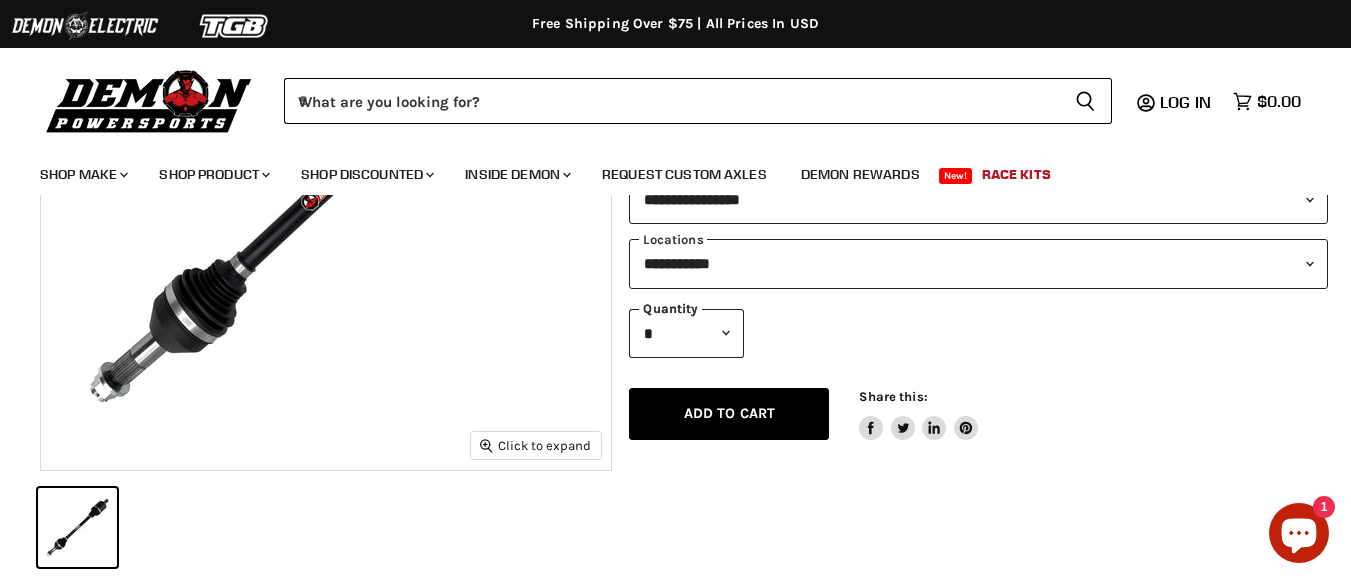 click on "Add to cart" at bounding box center (730, 413) 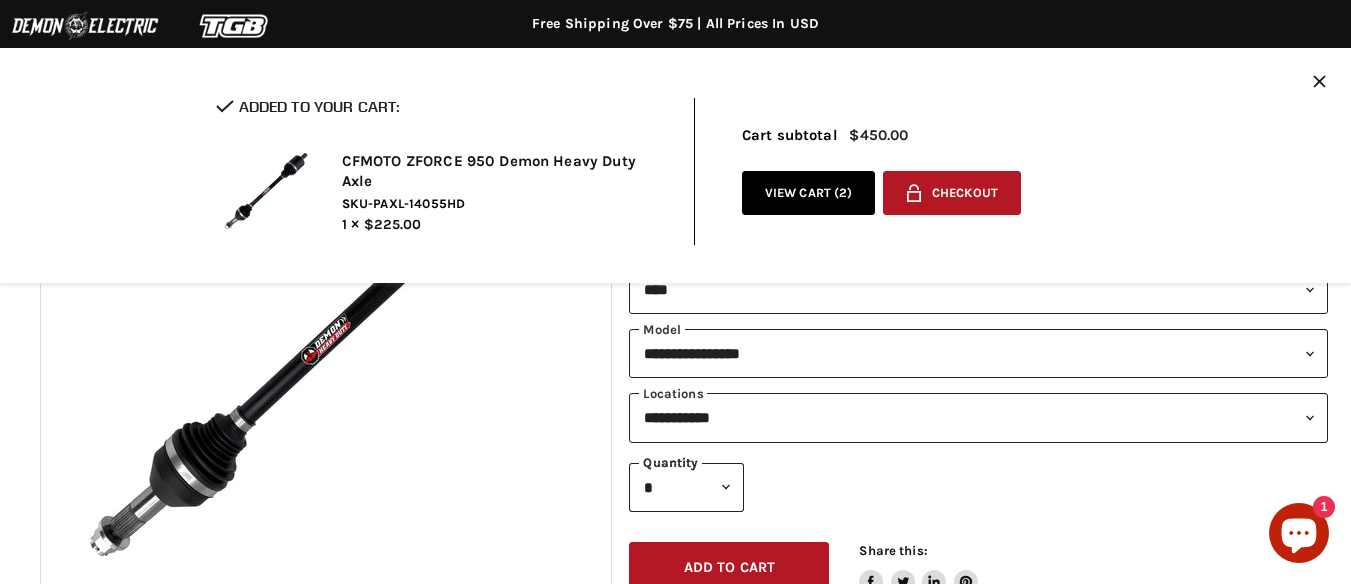 scroll, scrollTop: 228, scrollLeft: 0, axis: vertical 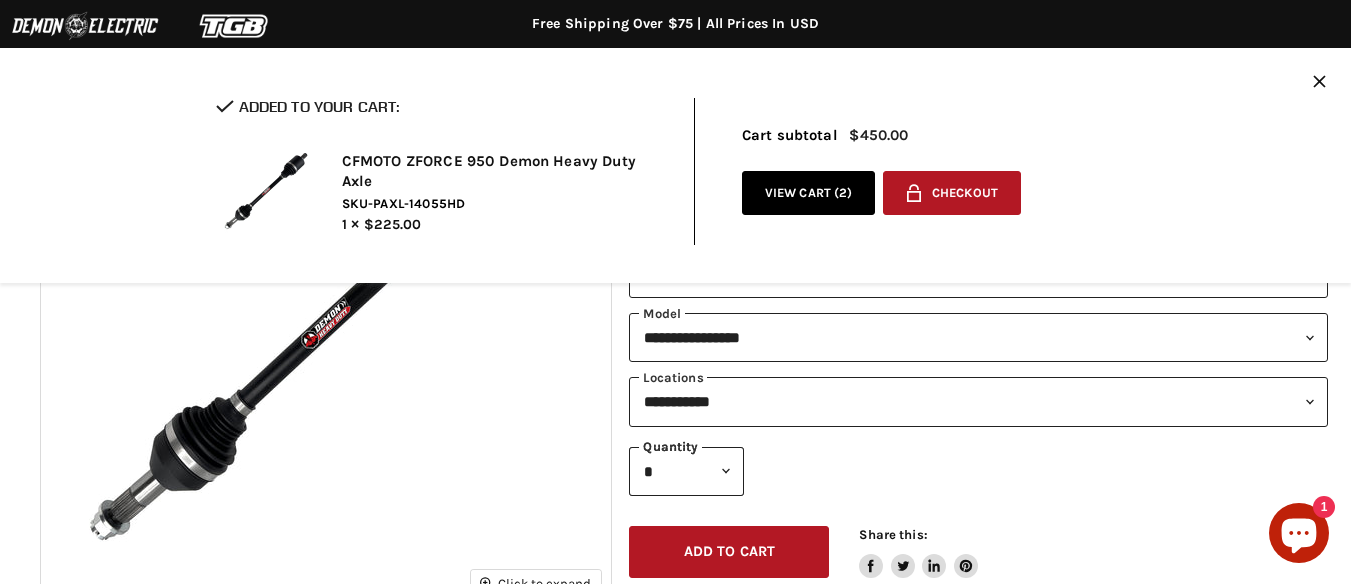 click on "**********" at bounding box center [978, 401] 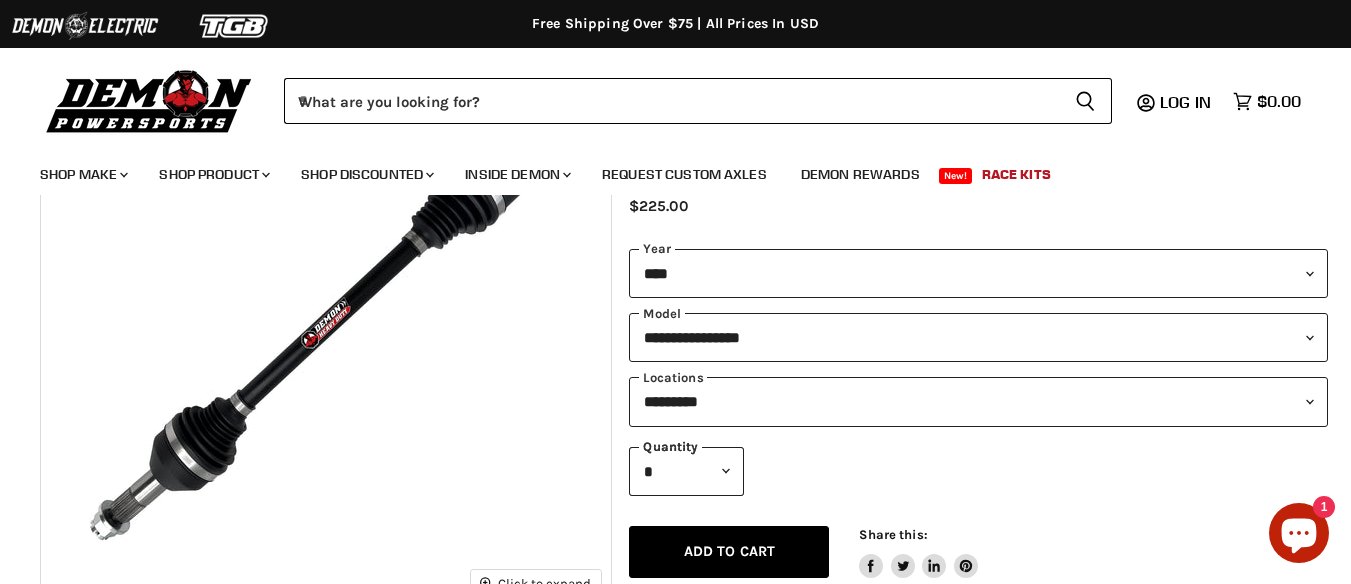 click on "**********" at bounding box center (978, 401) 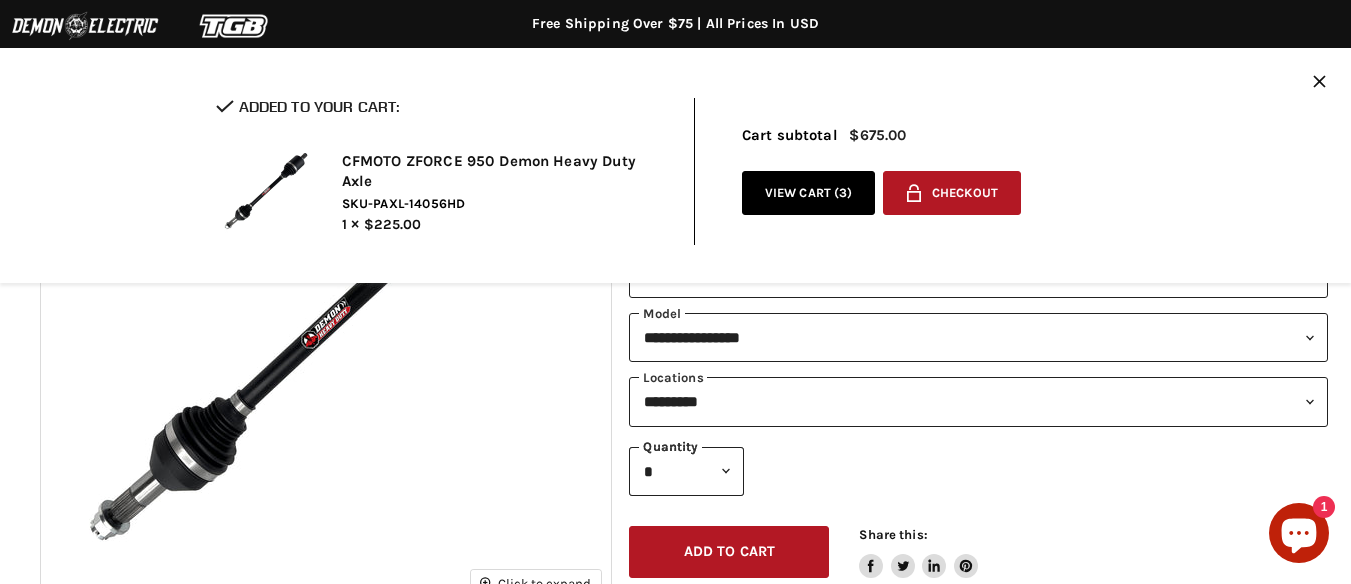 click on "**********" at bounding box center (978, 401) 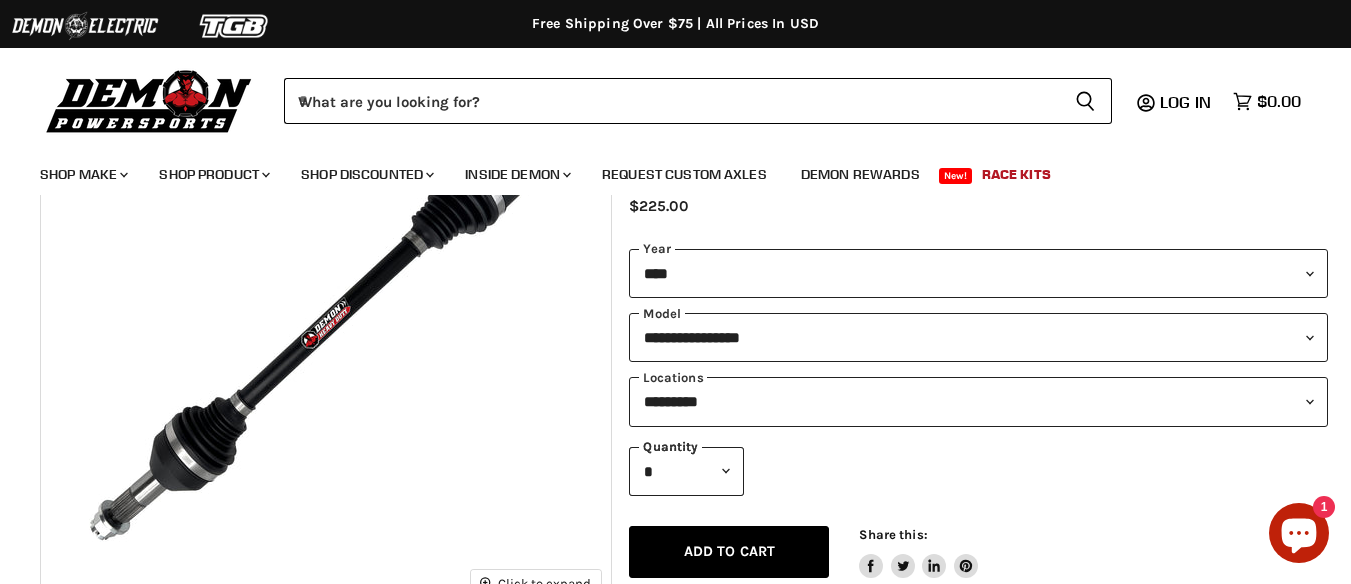 select on "**********" 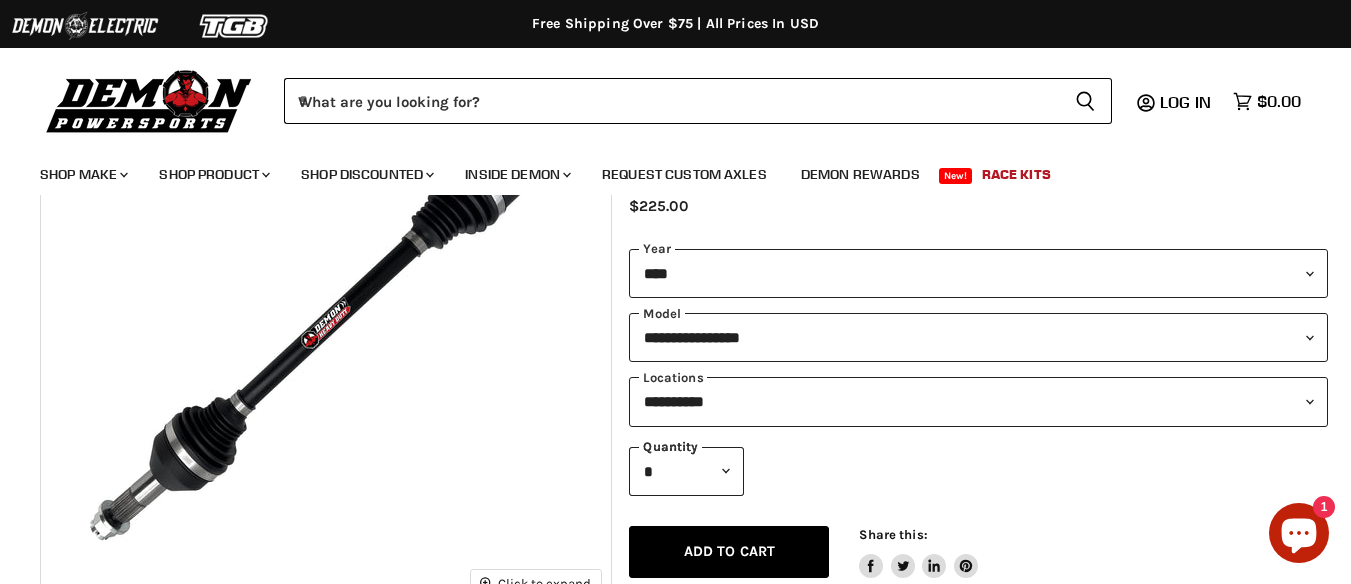 click on "**********" at bounding box center (978, 401) 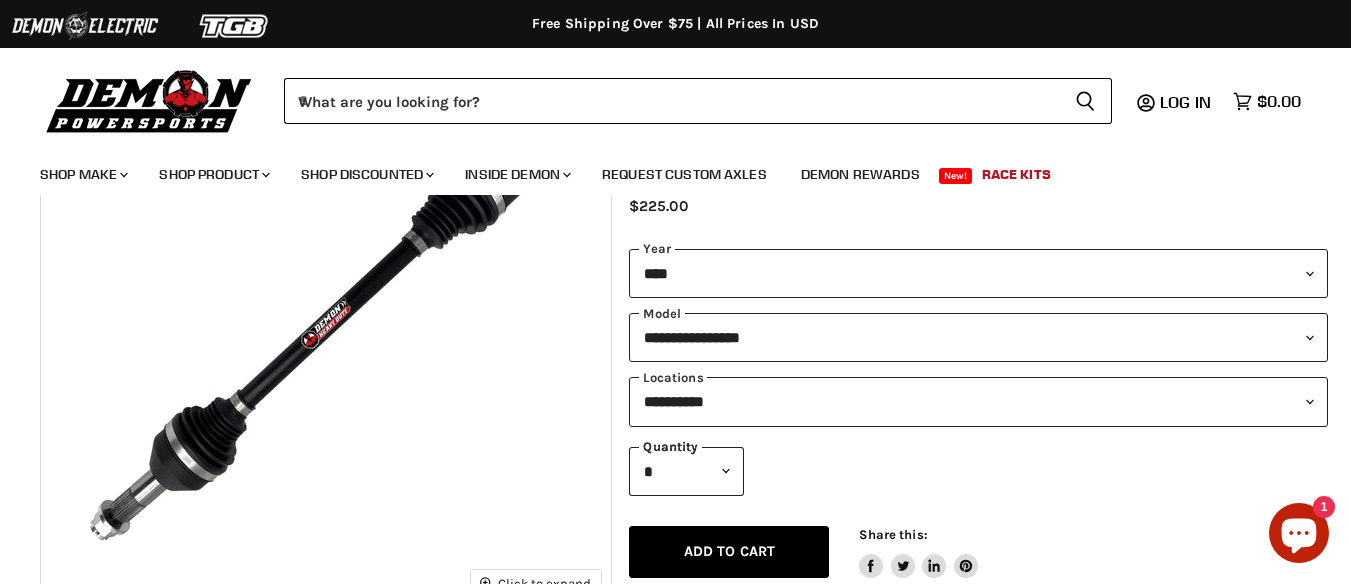click on "Add to cart" at bounding box center [730, 551] 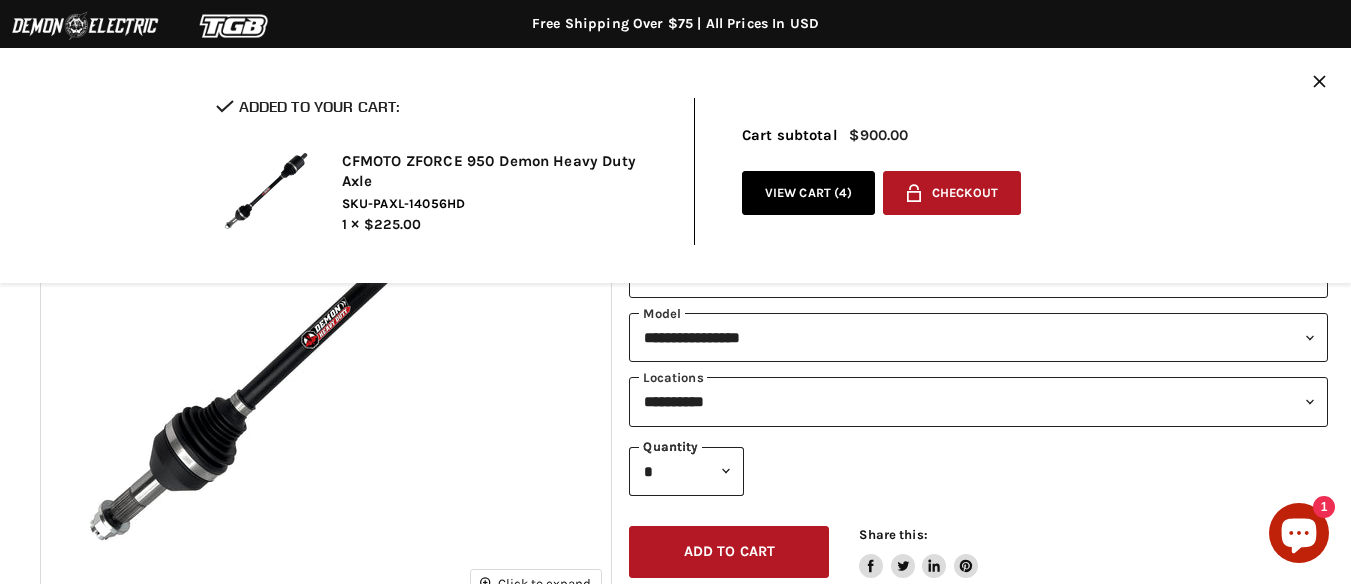 click on "View cart ( 4 )" at bounding box center (809, 193) 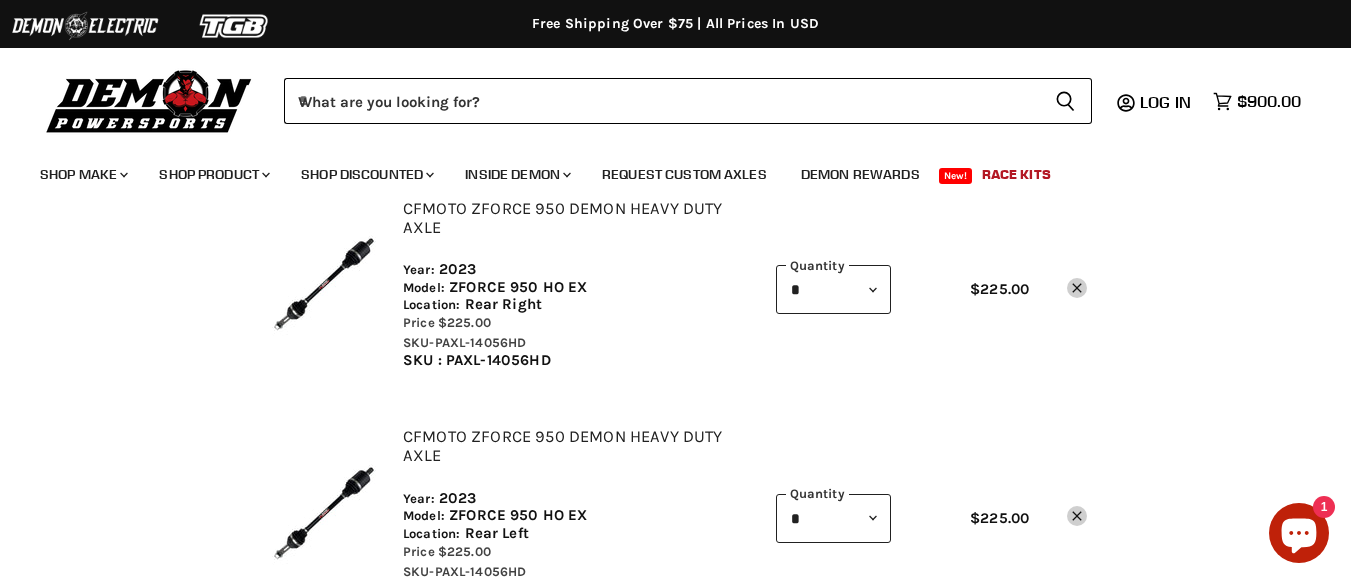 scroll, scrollTop: 203, scrollLeft: 0, axis: vertical 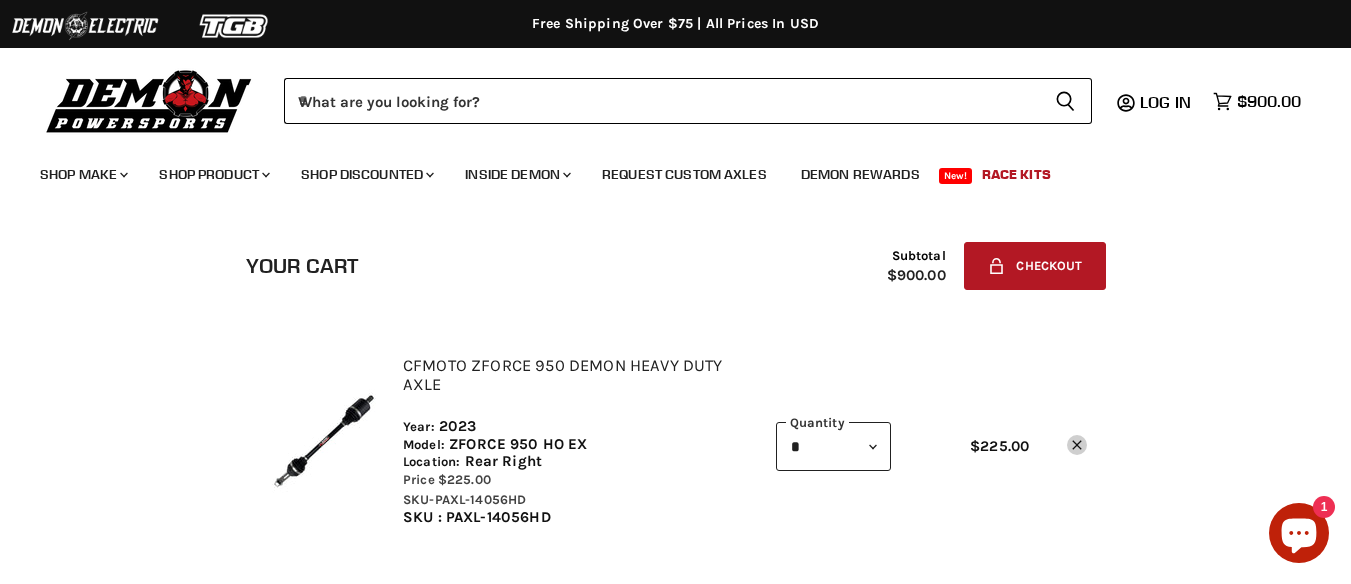 click on "Skip to content
Shop our brands:
Shop our brands:" at bounding box center (675, 292) 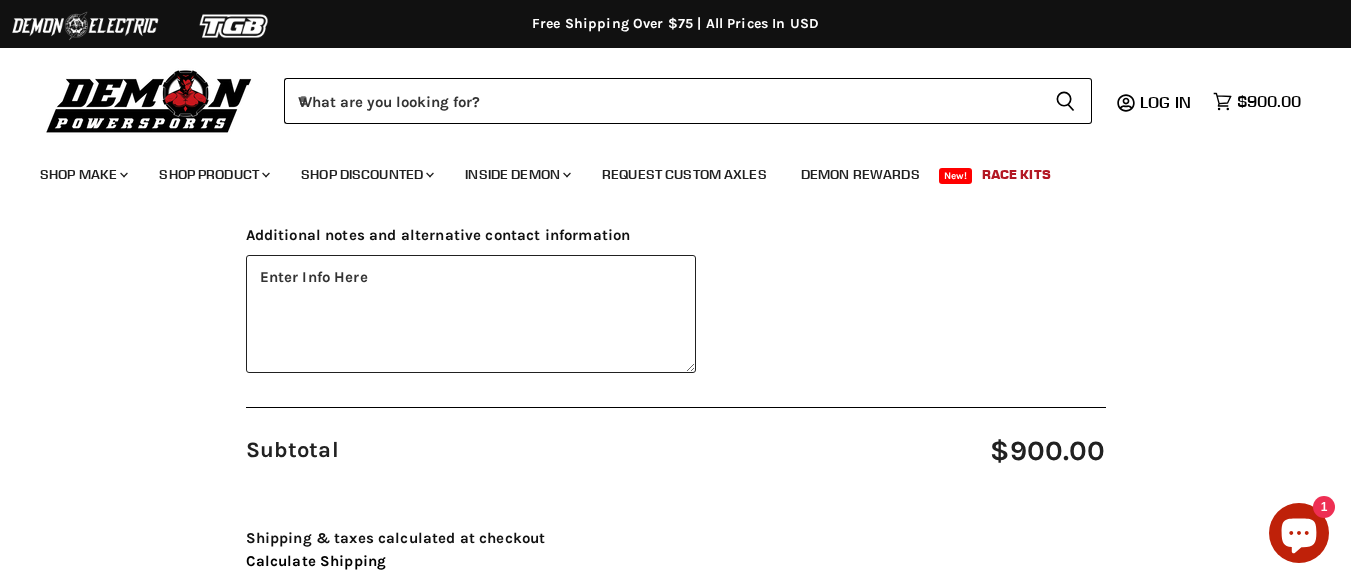scroll, scrollTop: 1239, scrollLeft: 0, axis: vertical 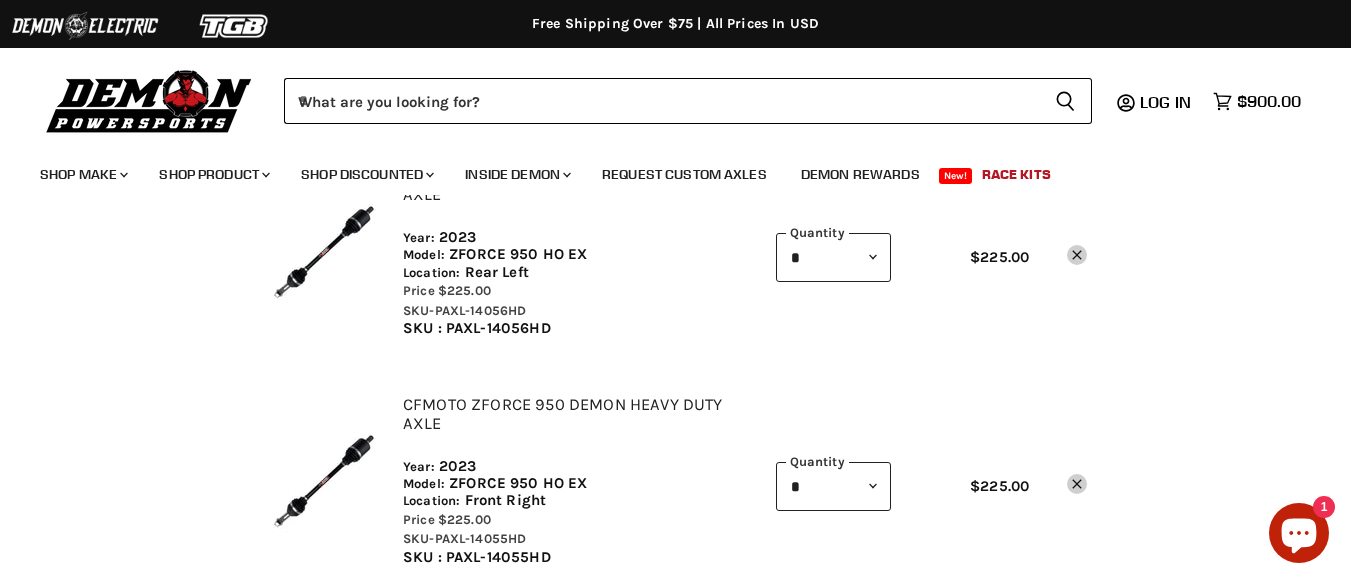 click on "Remove icon" at bounding box center [1077, 255] 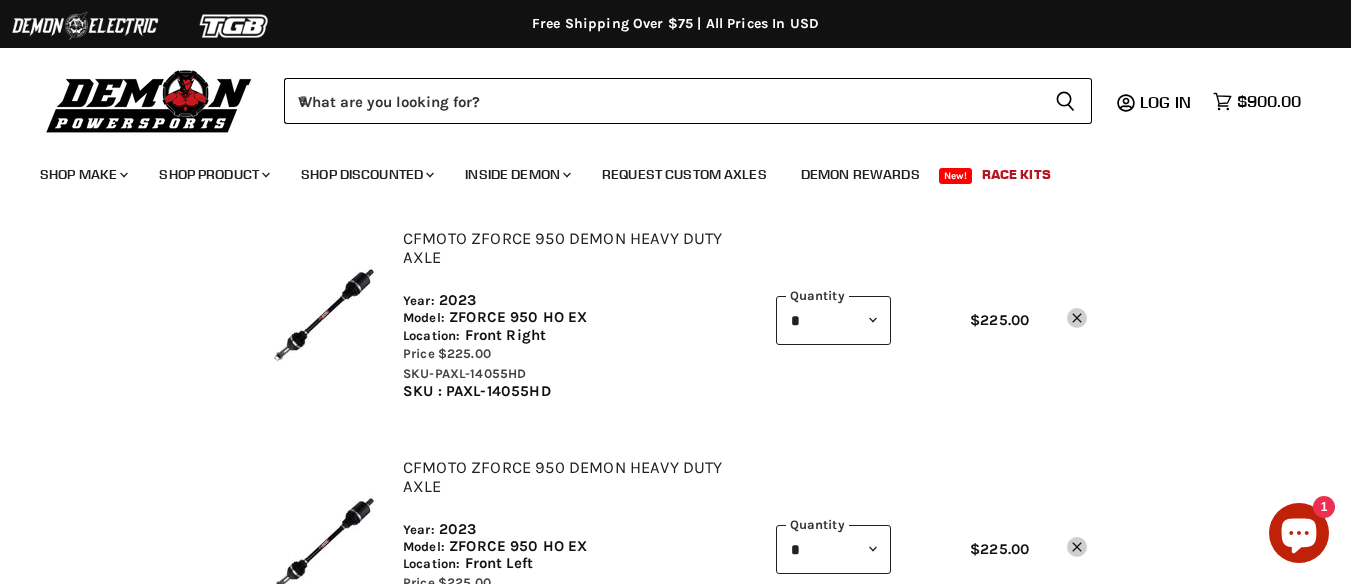 scroll, scrollTop: 374, scrollLeft: 0, axis: vertical 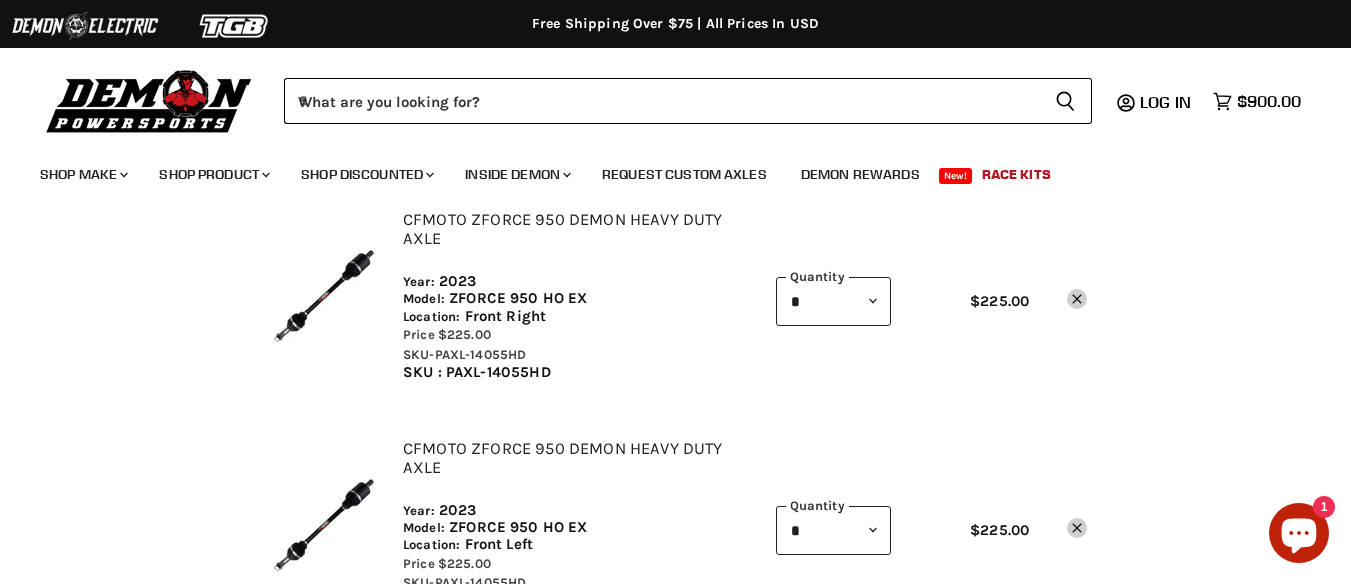 click on "Remove icon" 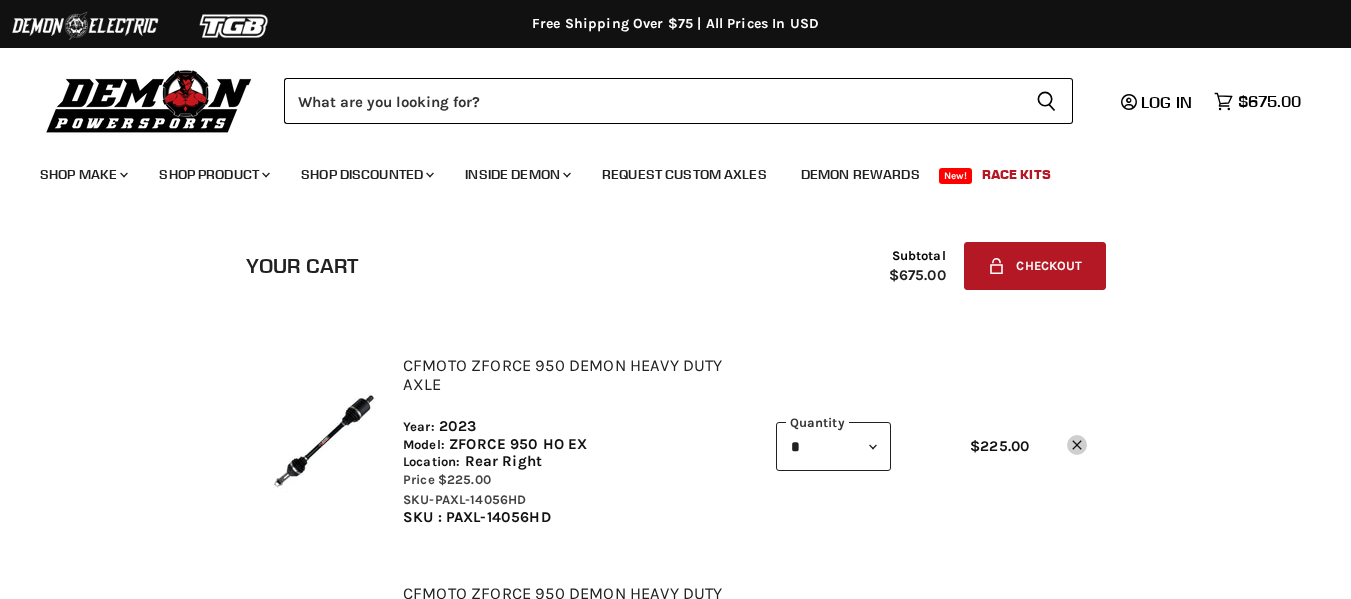 scroll, scrollTop: 0, scrollLeft: 0, axis: both 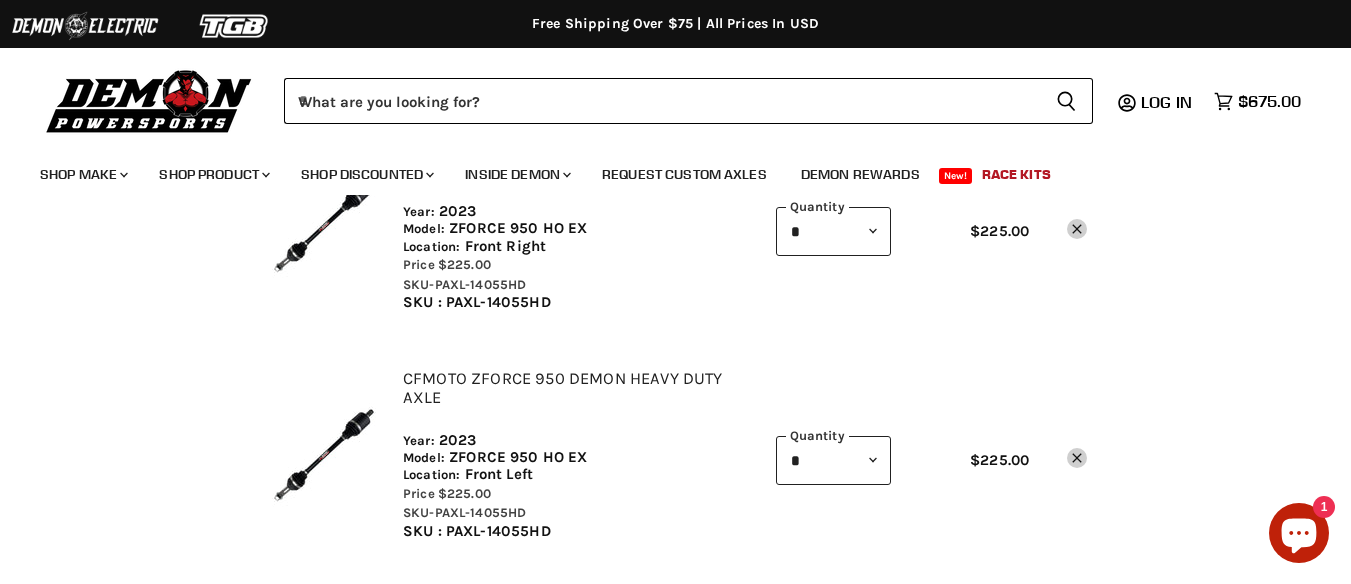 click on "Remove icon" at bounding box center [1077, 458] 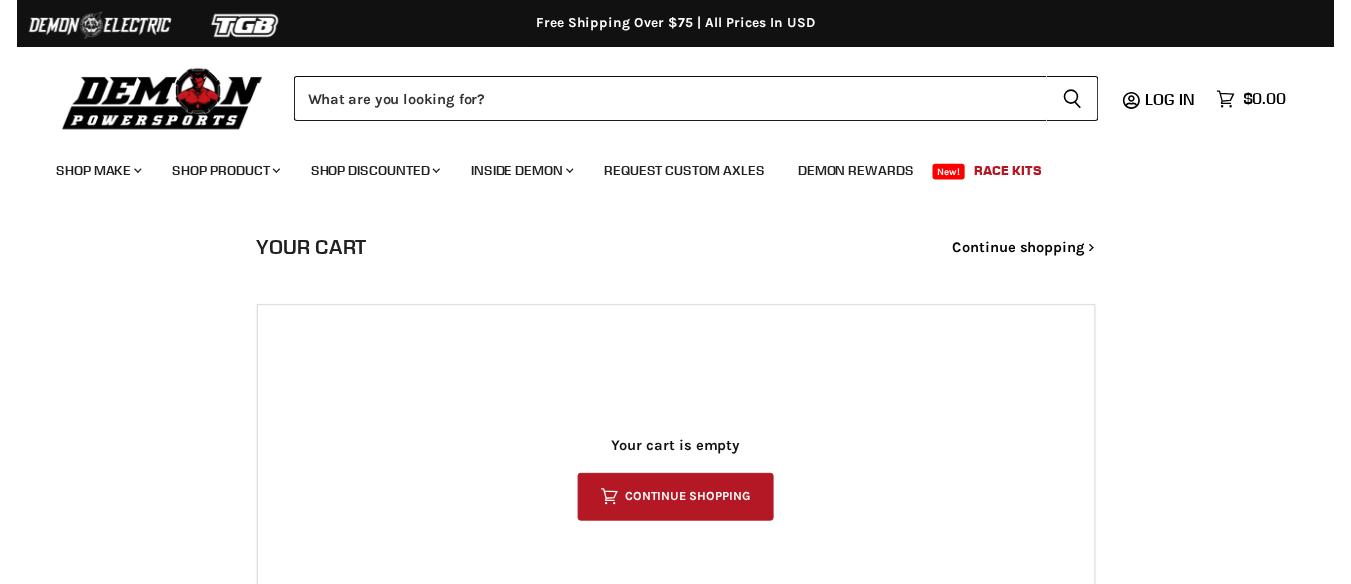 scroll, scrollTop: 0, scrollLeft: 0, axis: both 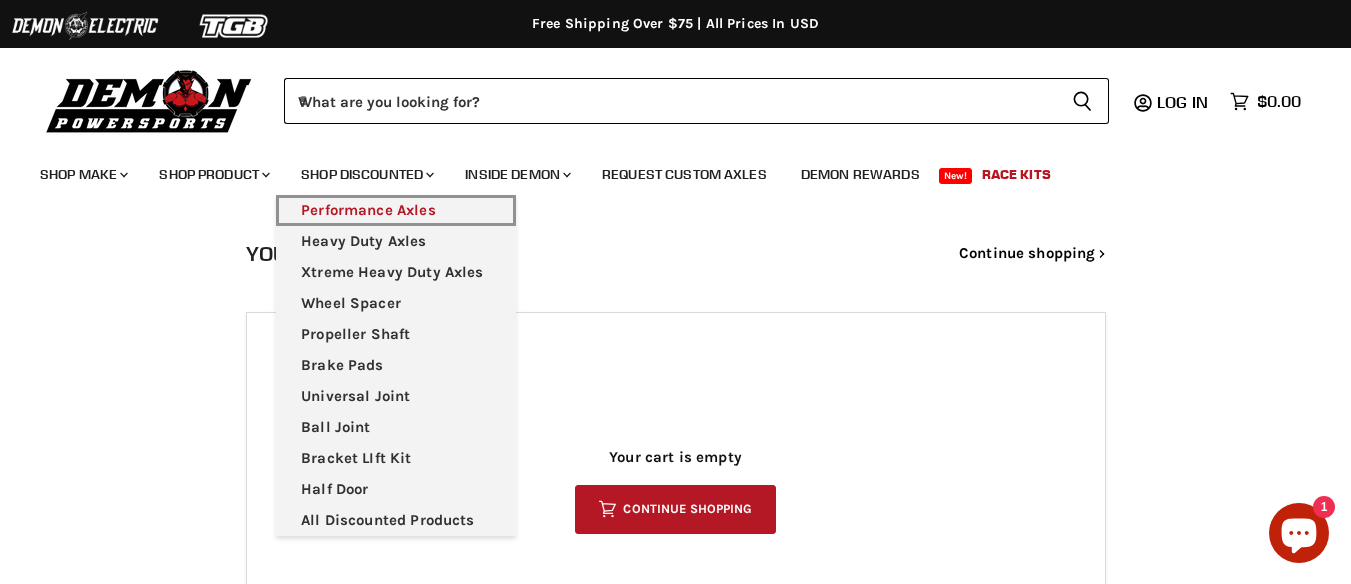 click on "Performance Axles" at bounding box center (396, 210) 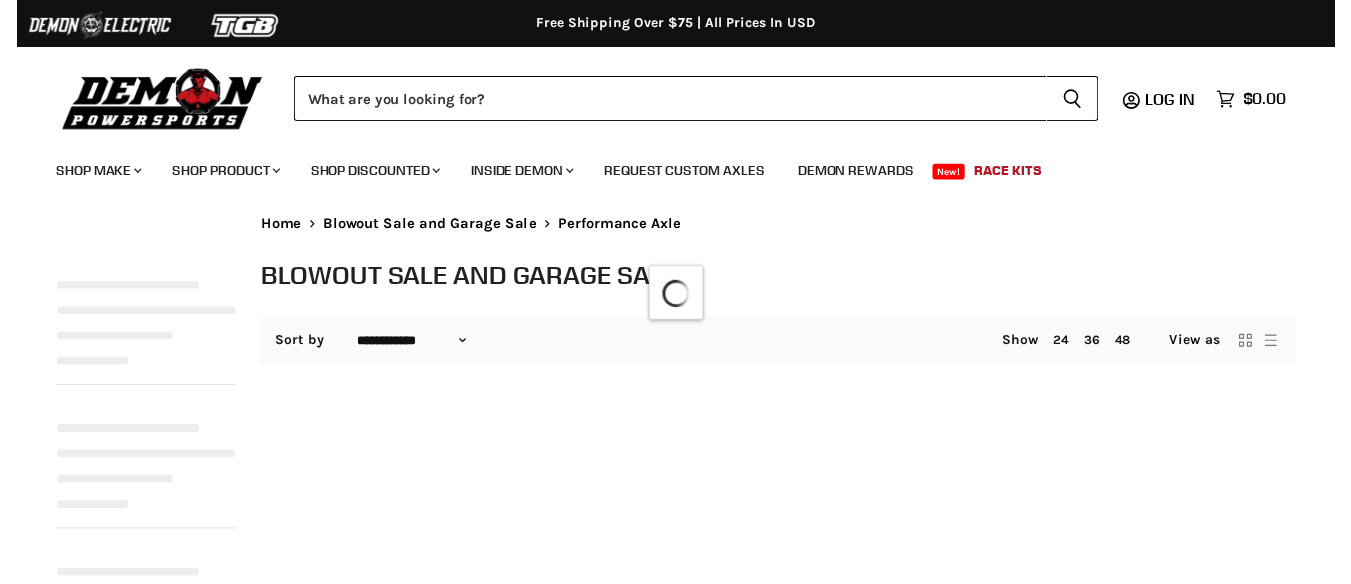 scroll, scrollTop: 0, scrollLeft: 0, axis: both 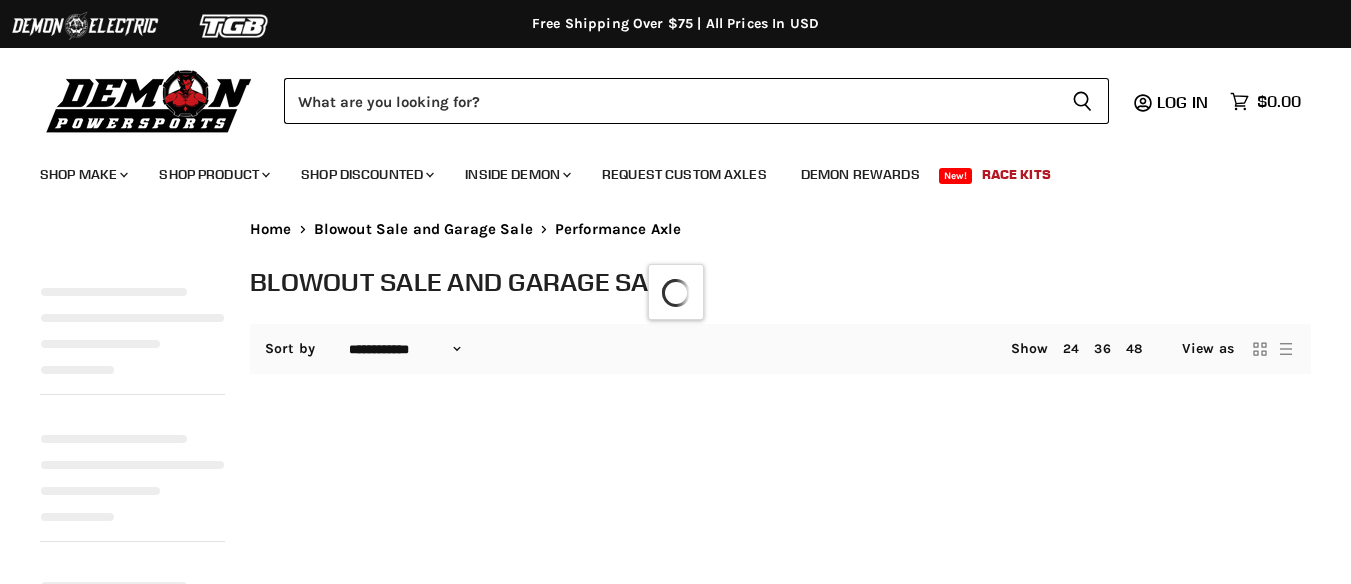 select on "**********" 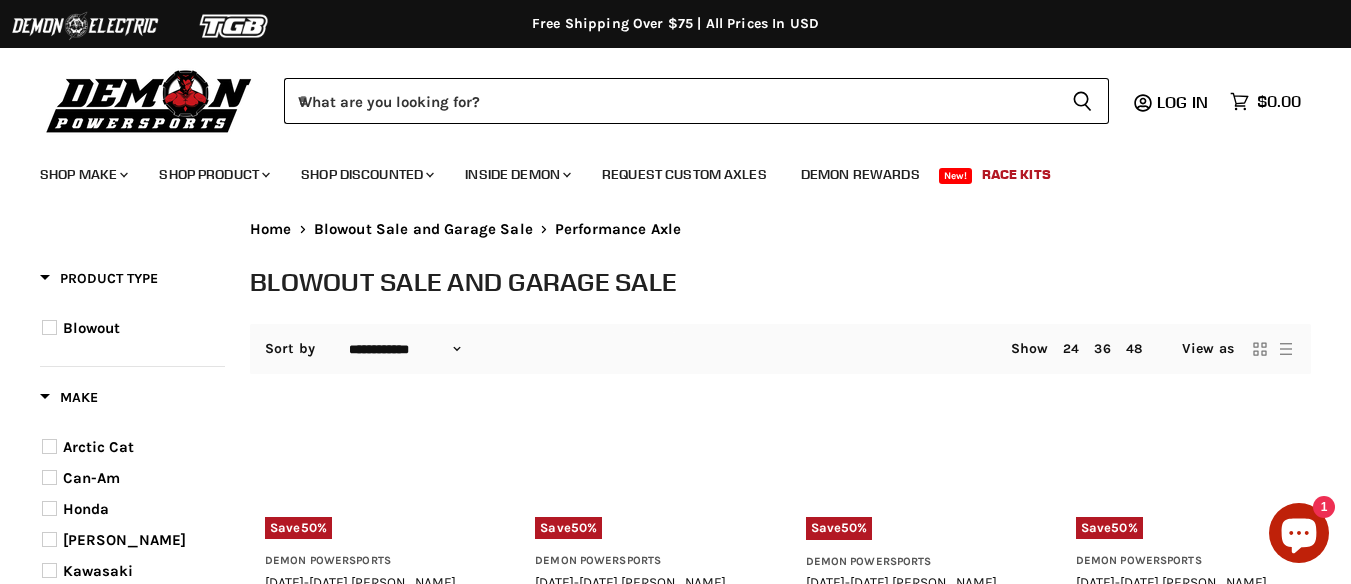 scroll, scrollTop: 0, scrollLeft: 0, axis: both 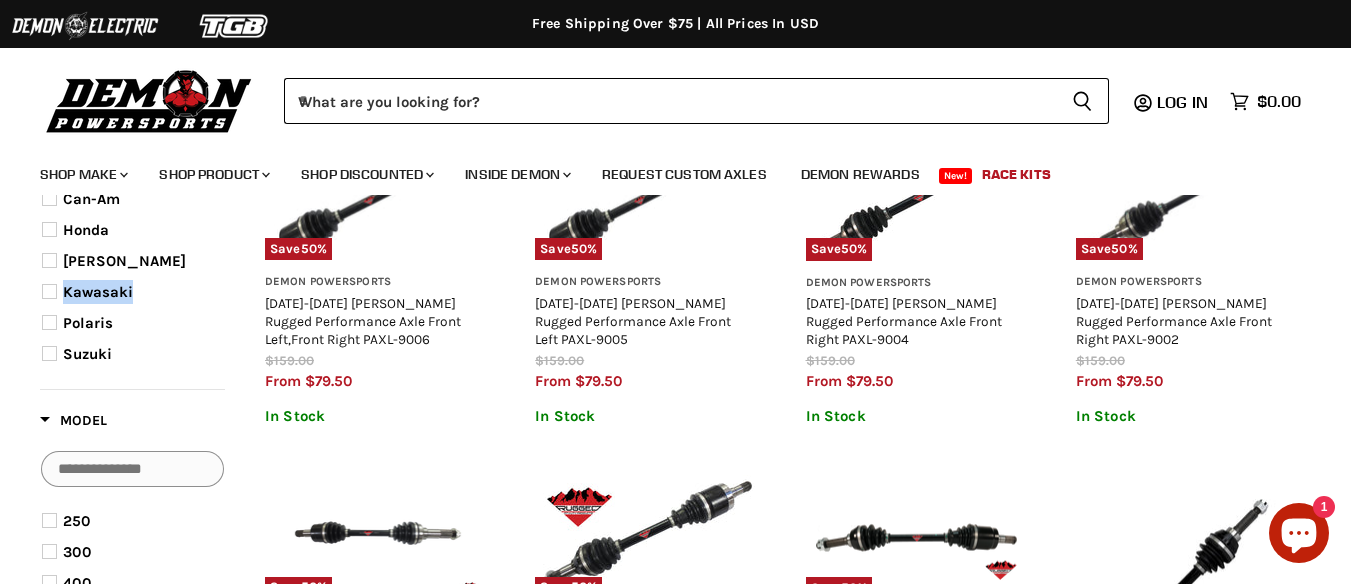 drag, startPoint x: 219, startPoint y: 270, endPoint x: 219, endPoint y: 288, distance: 18 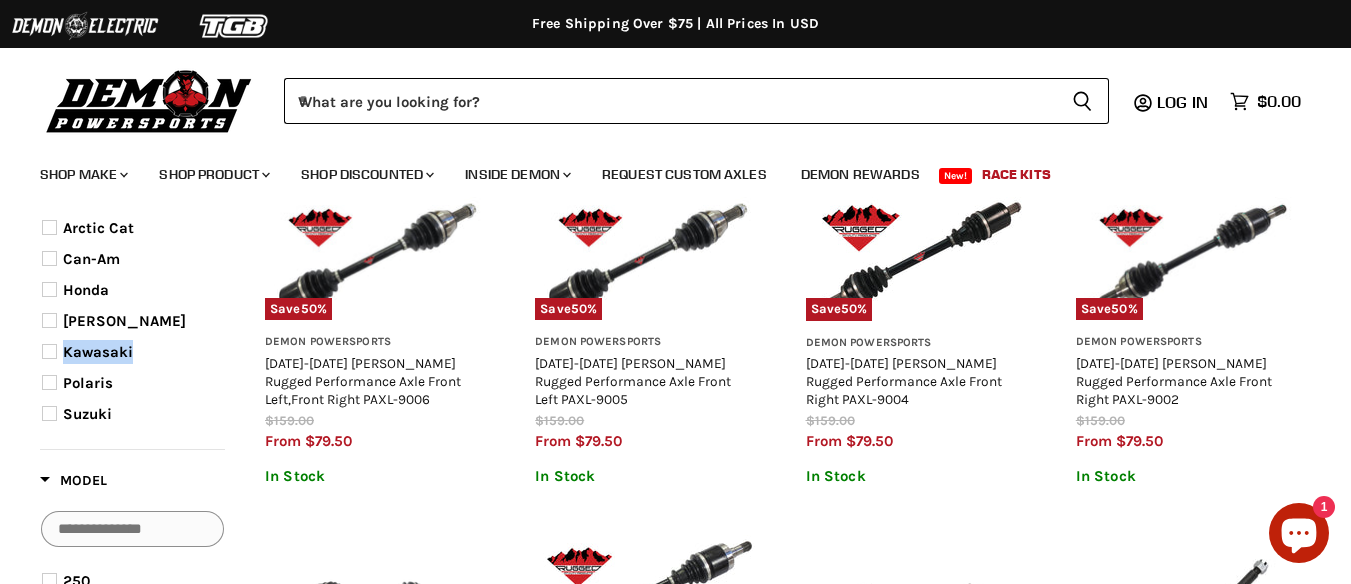 scroll, scrollTop: 246, scrollLeft: 0, axis: vertical 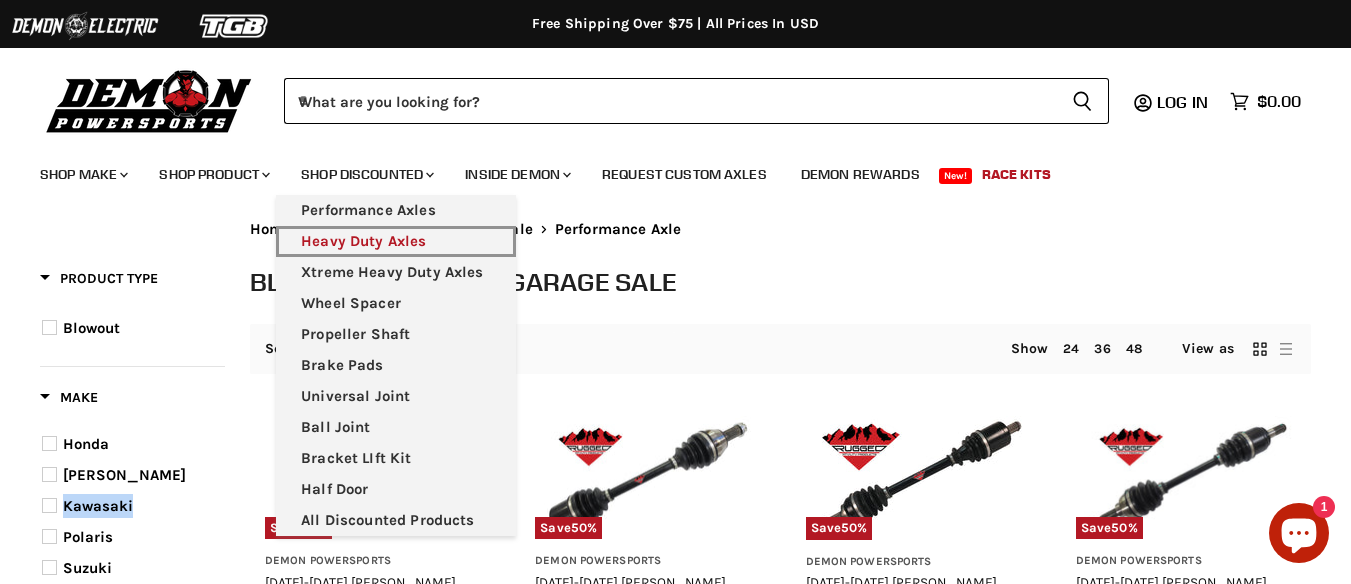 click on "Heavy Duty Axles" at bounding box center (396, 241) 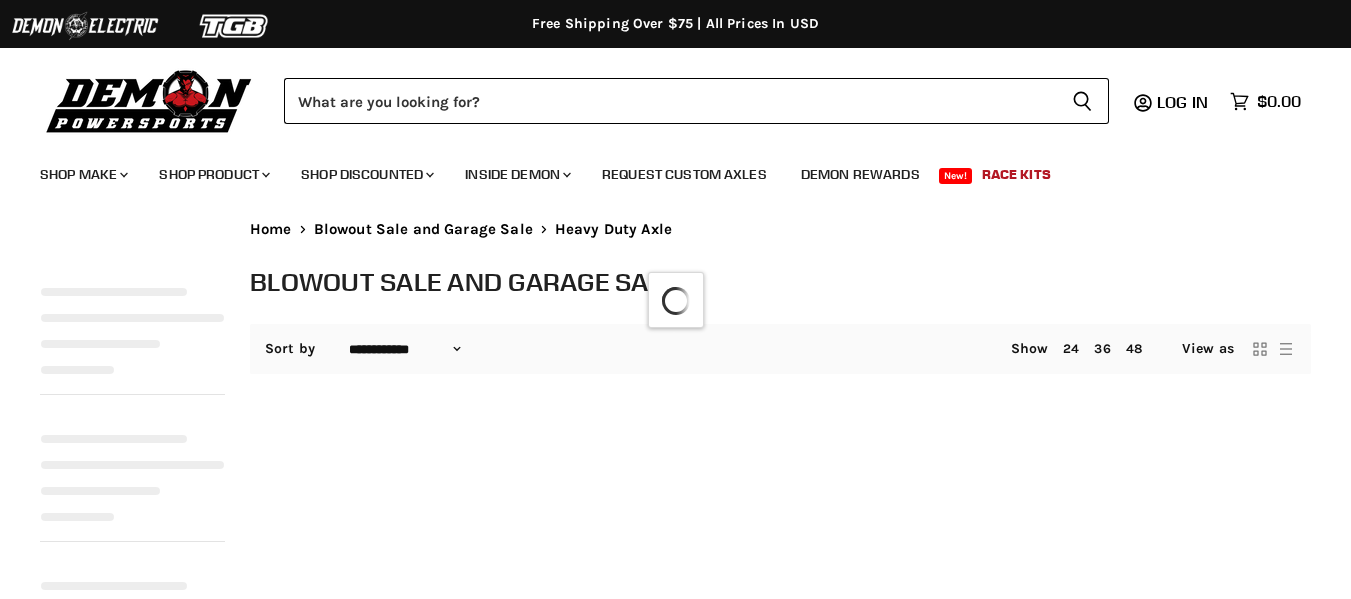 select on "**********" 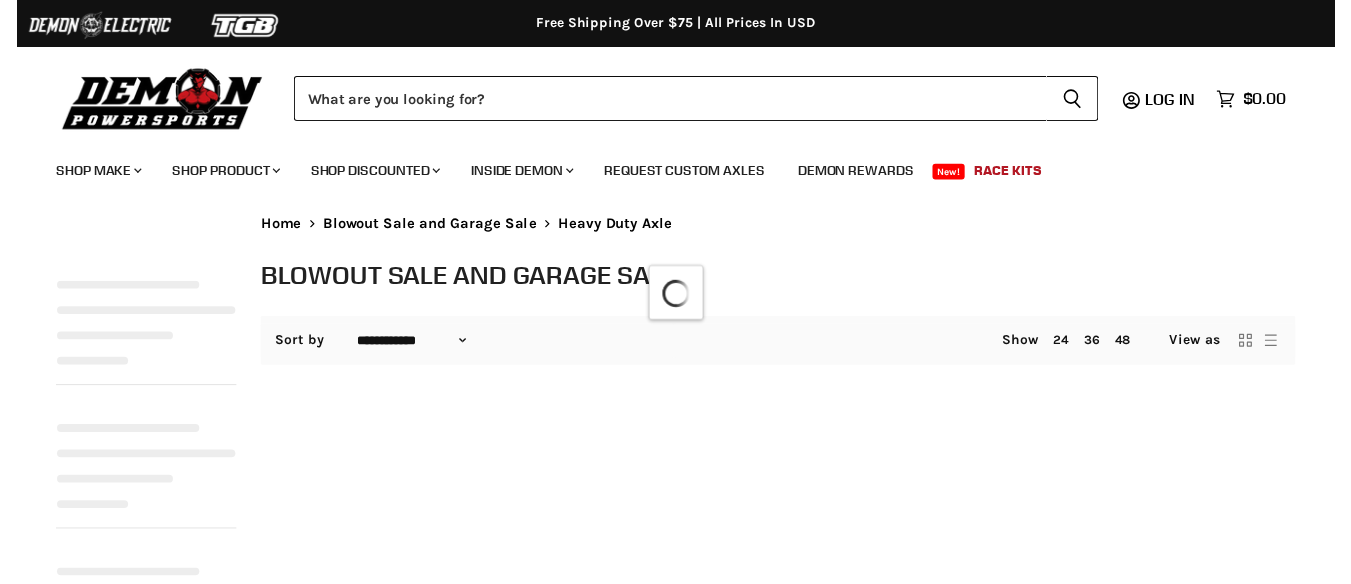scroll, scrollTop: 0, scrollLeft: 0, axis: both 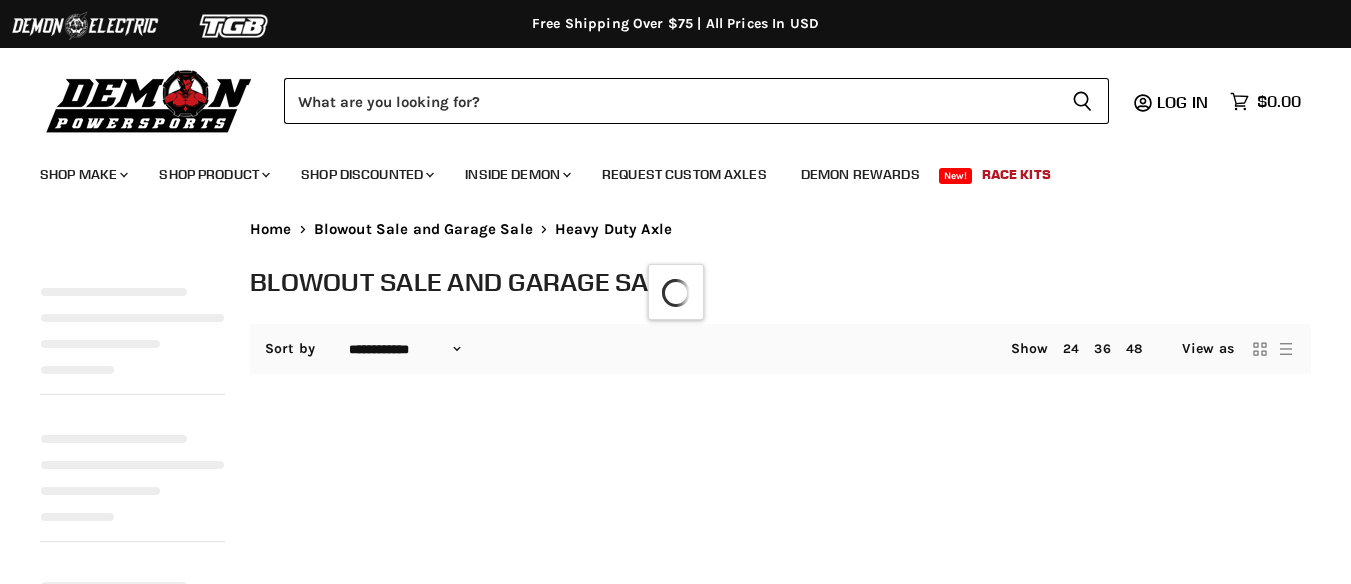 select on "**********" 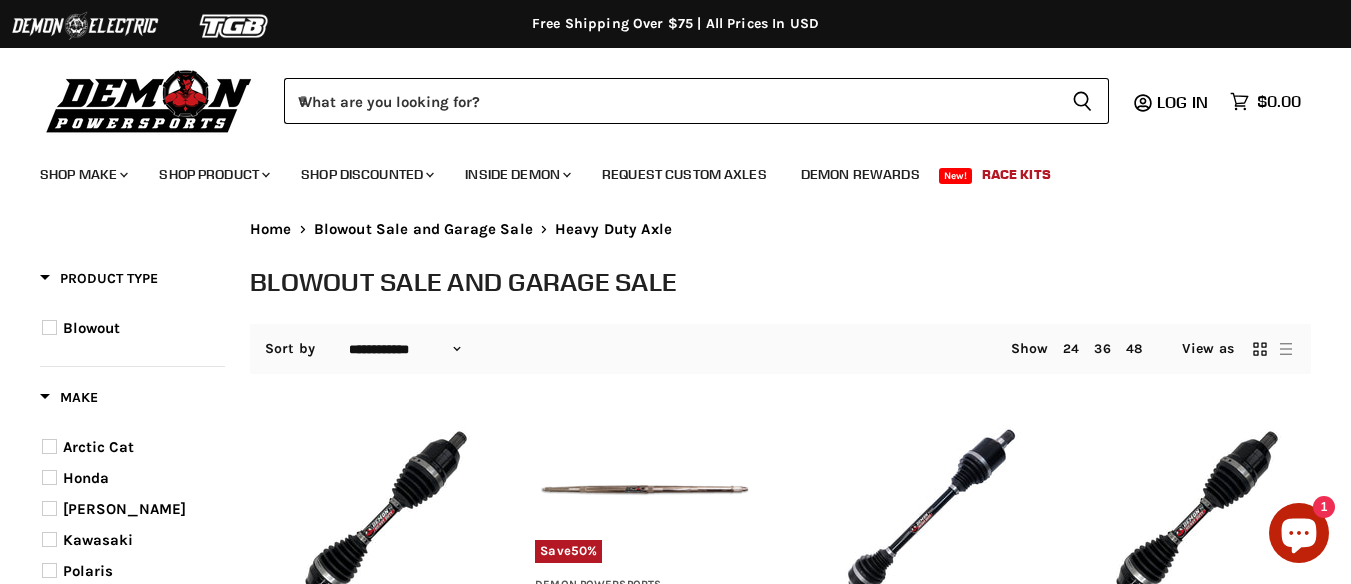 scroll, scrollTop: 0, scrollLeft: 0, axis: both 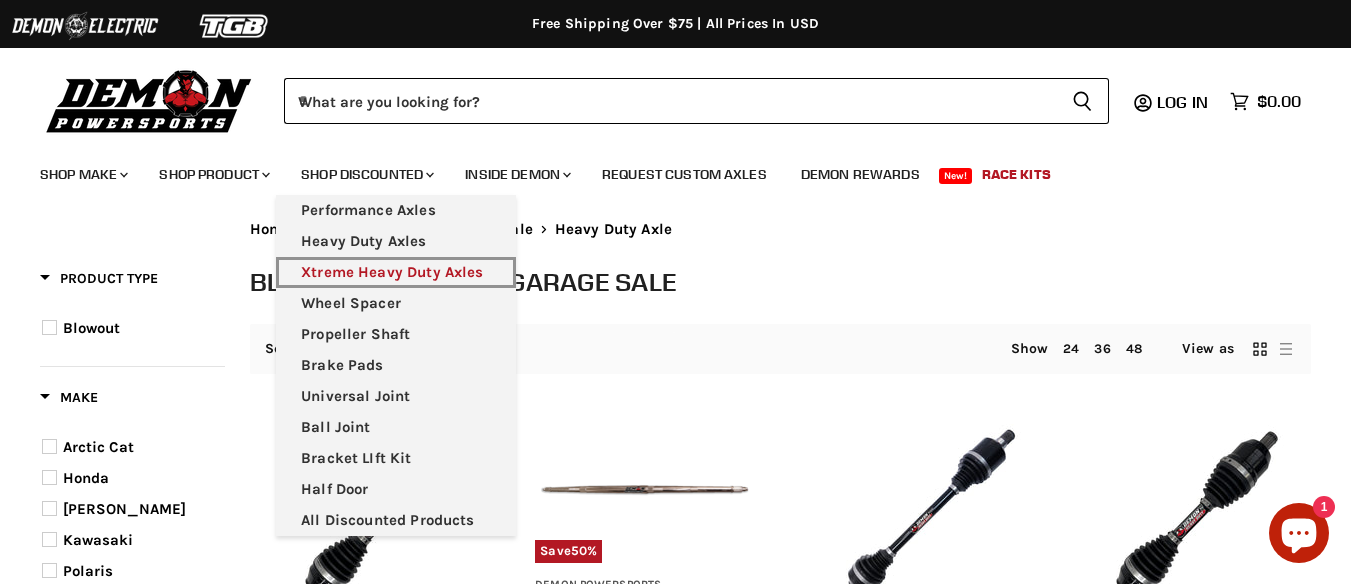 click on "Xtreme Heavy Duty Axles" at bounding box center (396, 272) 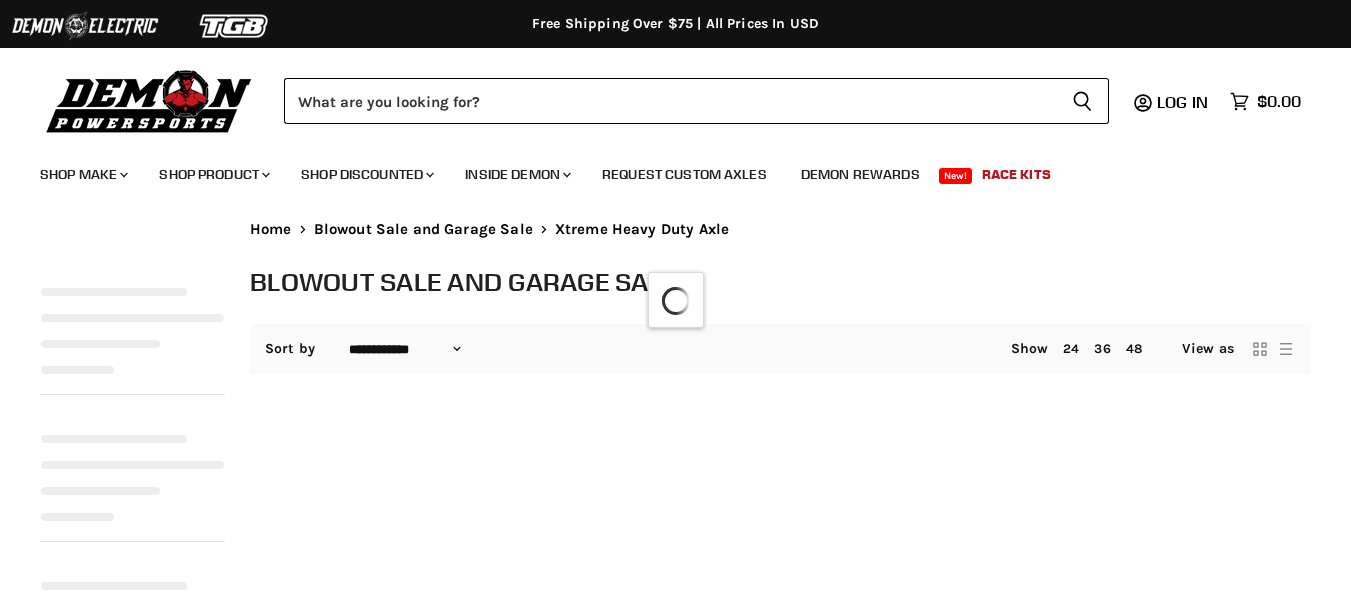 select on "**********" 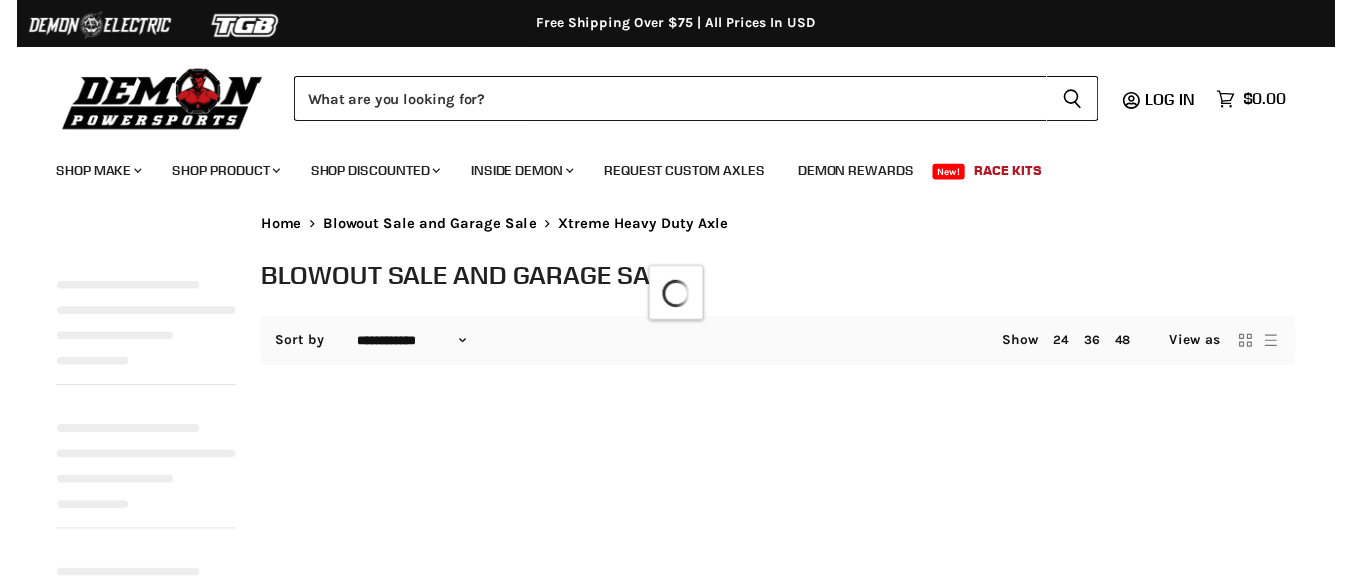 scroll, scrollTop: 0, scrollLeft: 0, axis: both 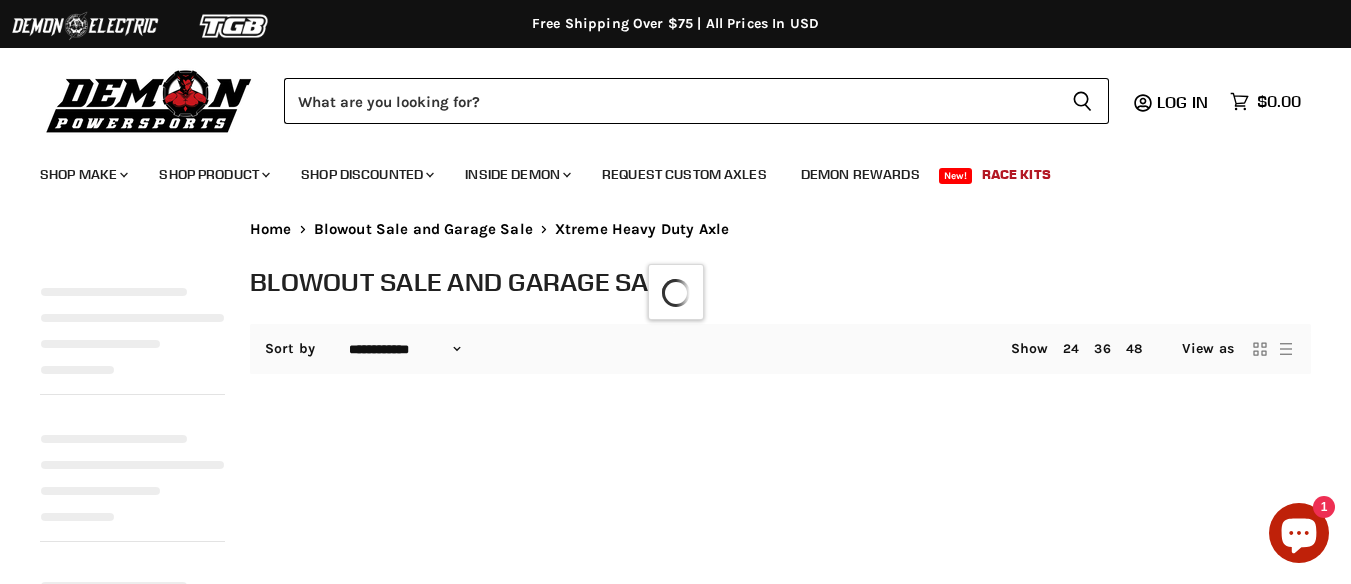 select on "**********" 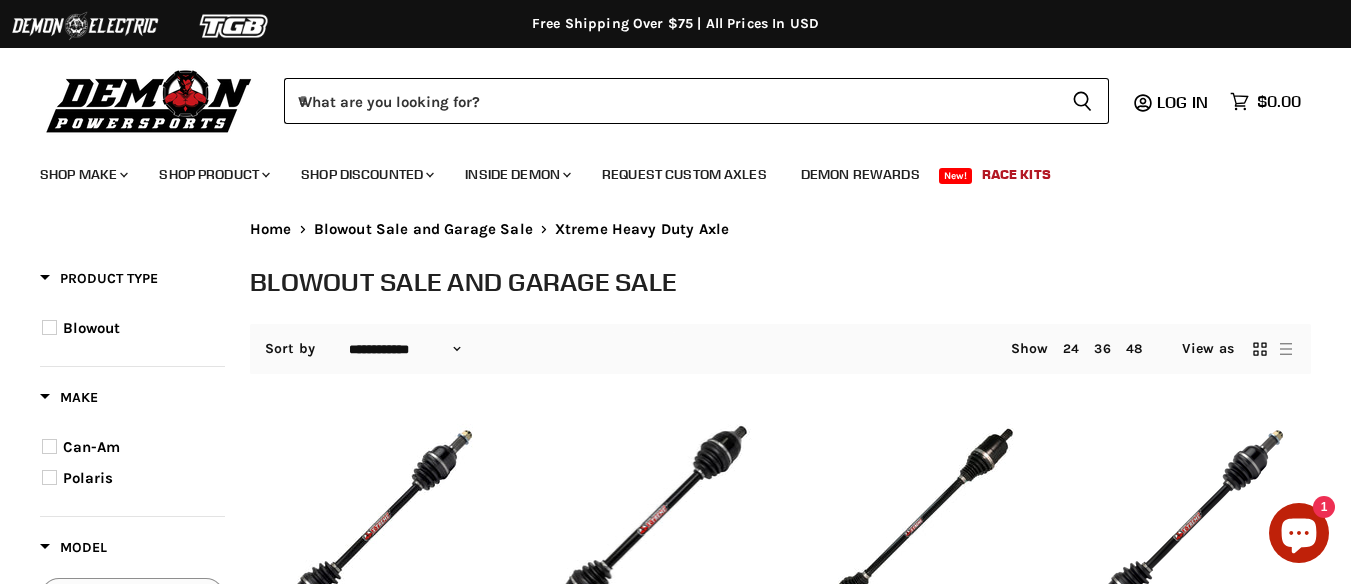scroll, scrollTop: 0, scrollLeft: 0, axis: both 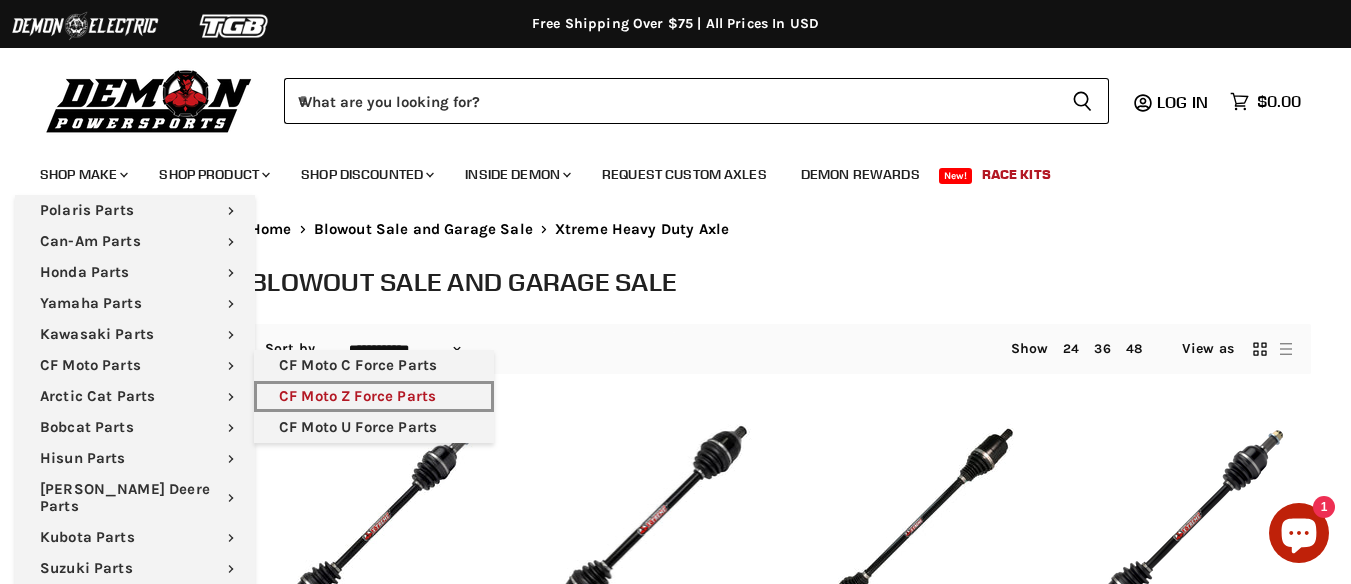 click on "CF Moto Z Force Parts" at bounding box center (374, 396) 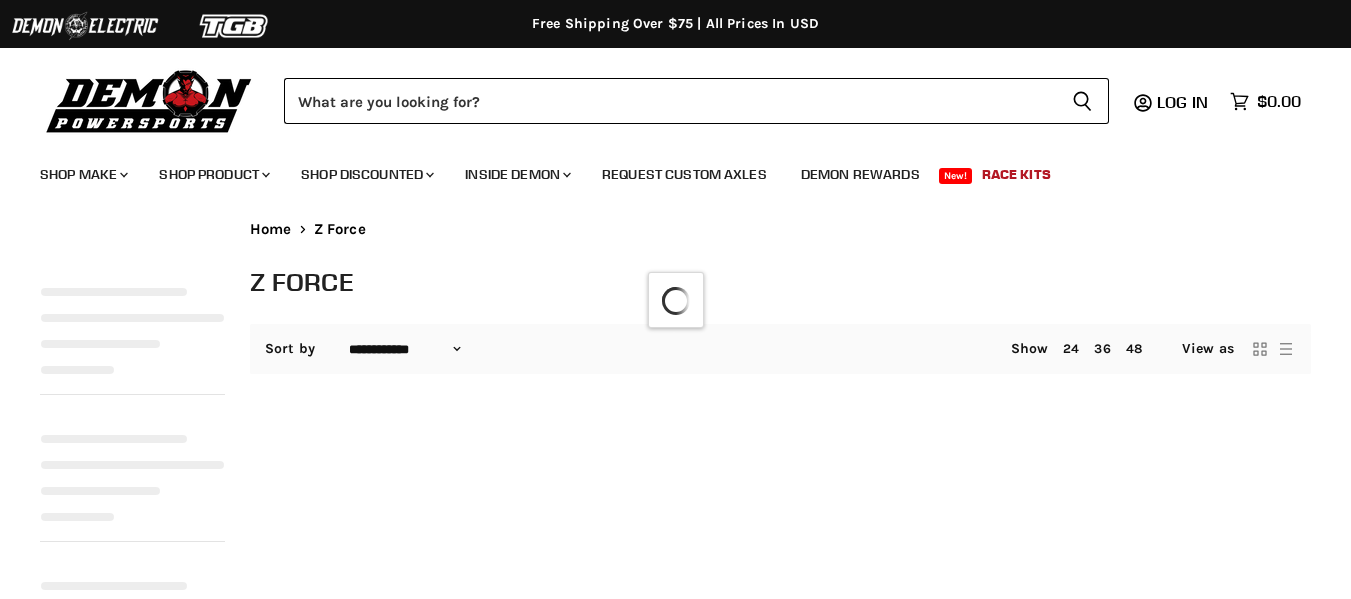 select on "**********" 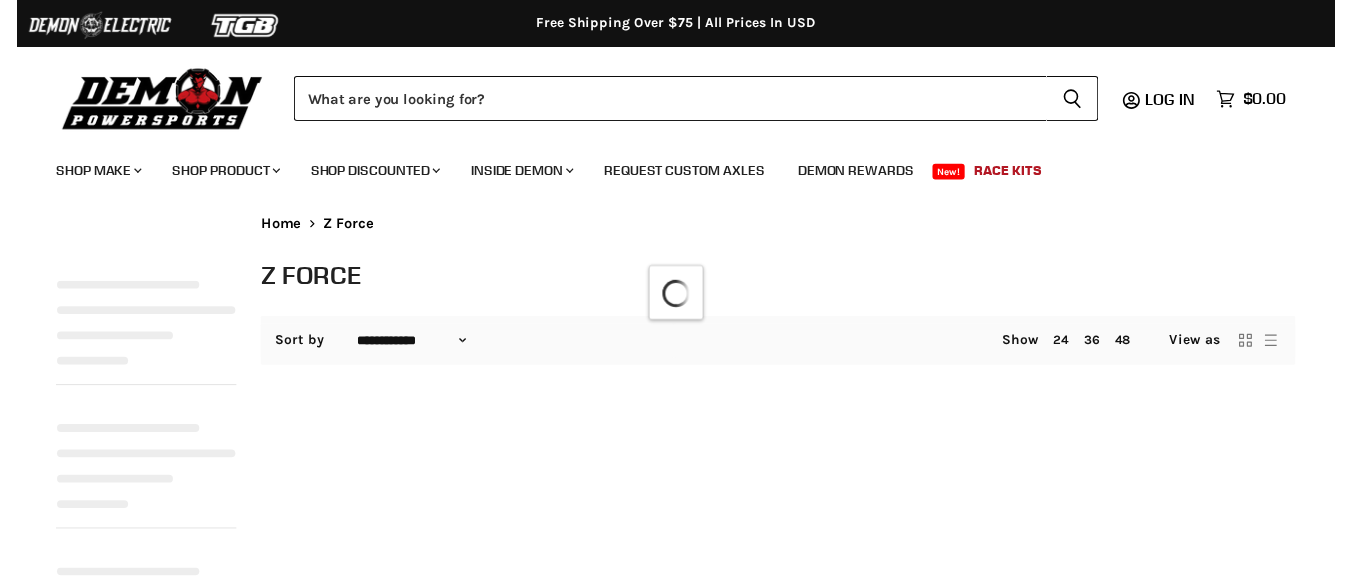 scroll, scrollTop: 0, scrollLeft: 0, axis: both 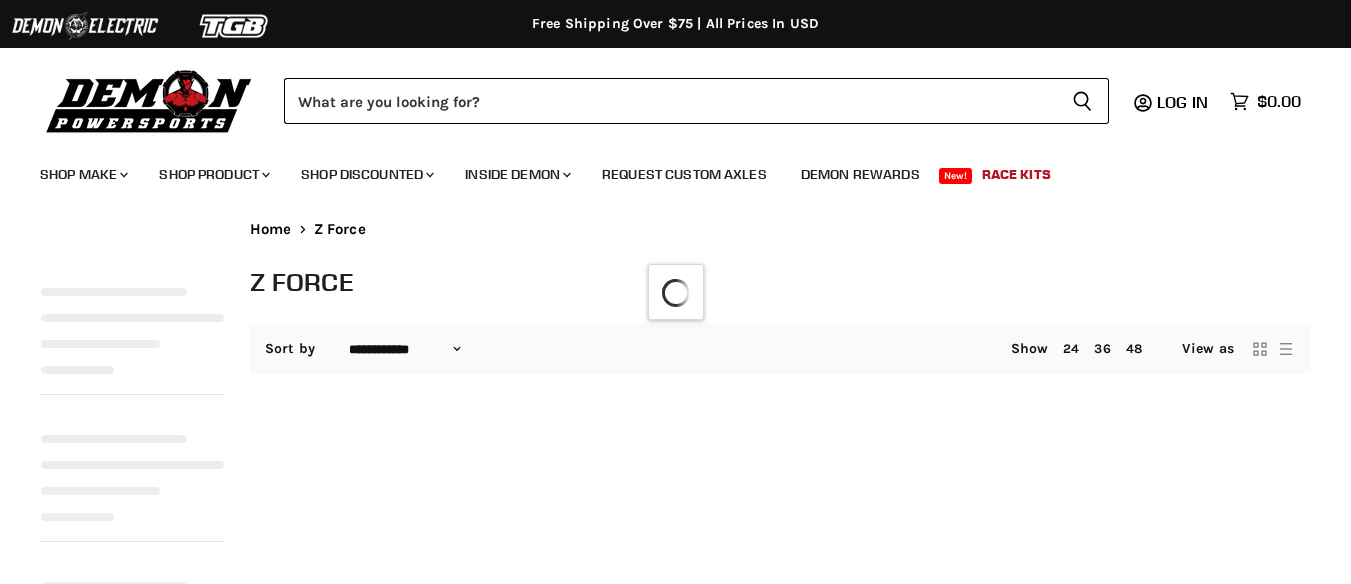 select on "**********" 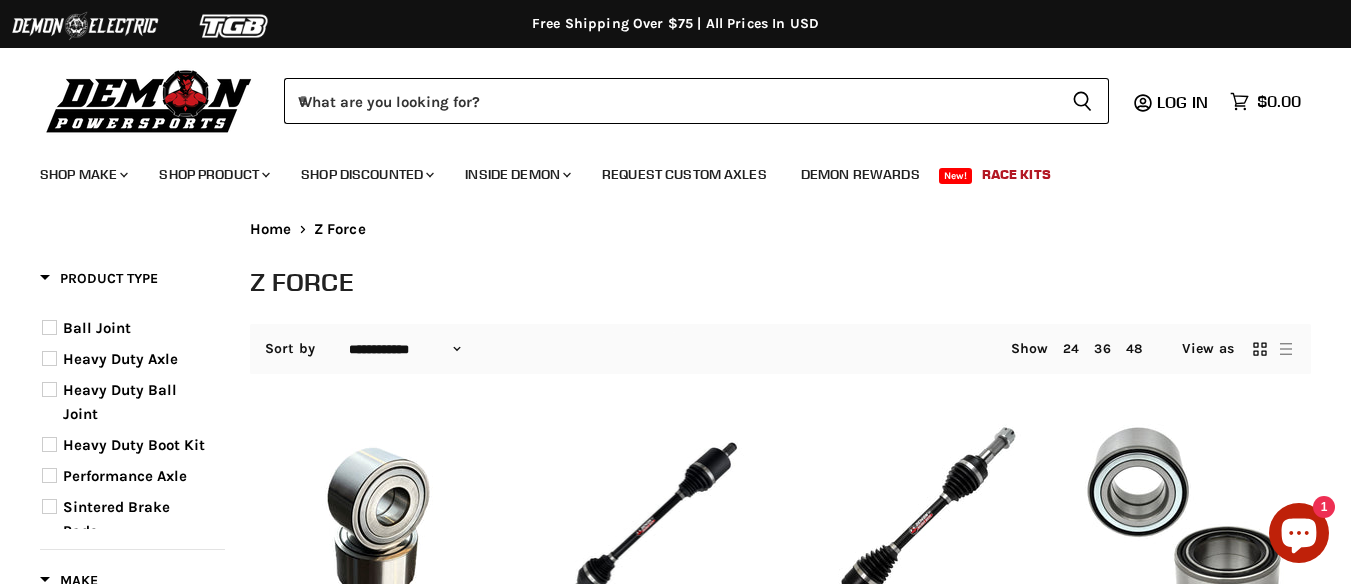scroll, scrollTop: 0, scrollLeft: 0, axis: both 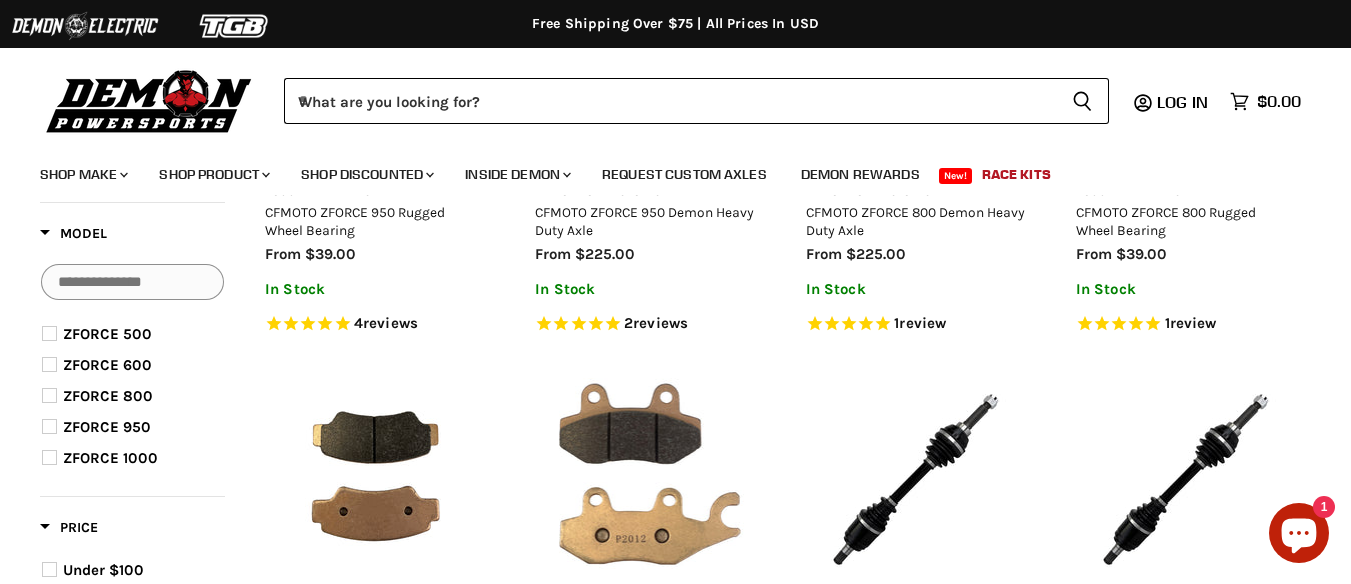 click at bounding box center (49, 426) 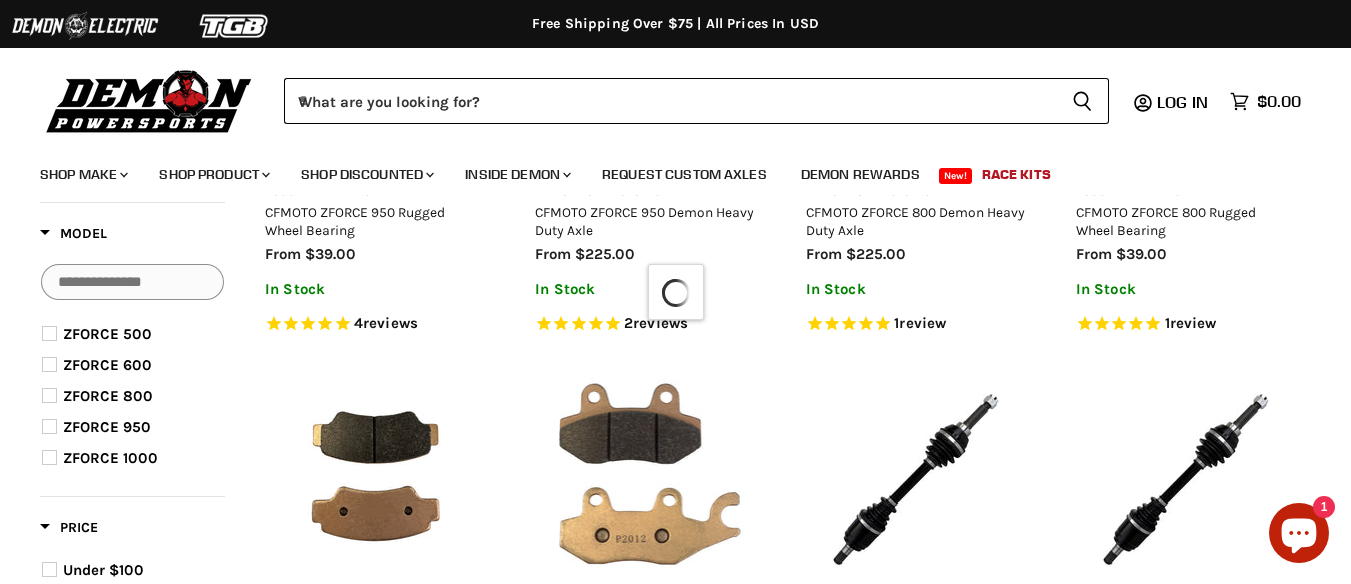 scroll, scrollTop: 582, scrollLeft: 0, axis: vertical 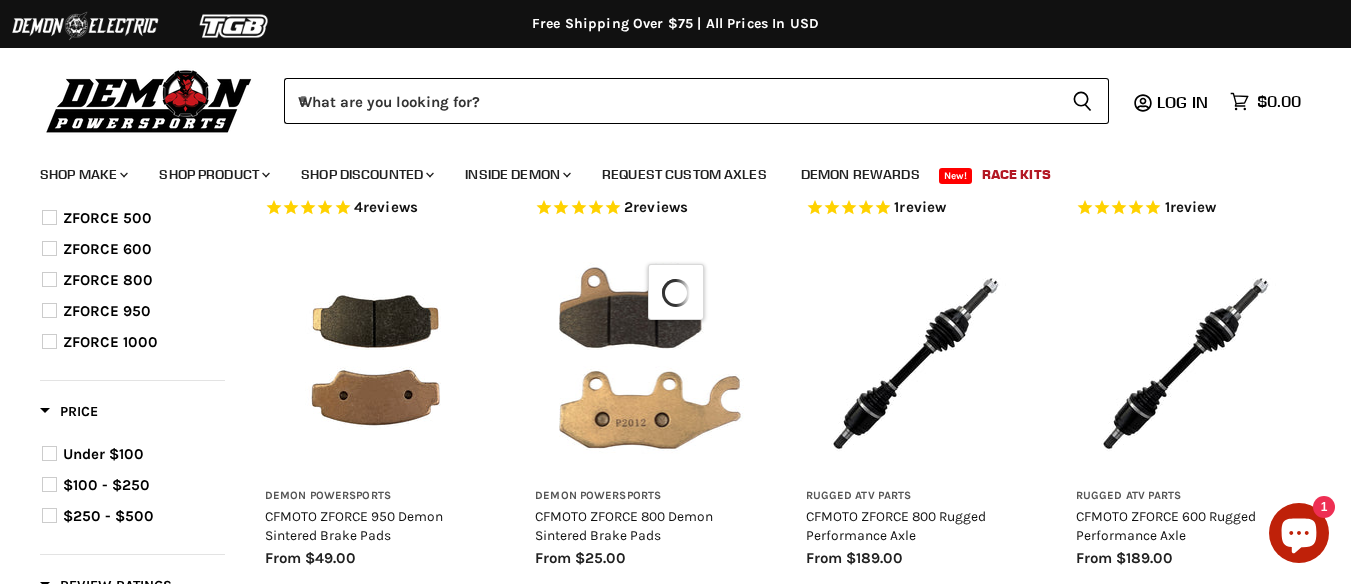 select on "**********" 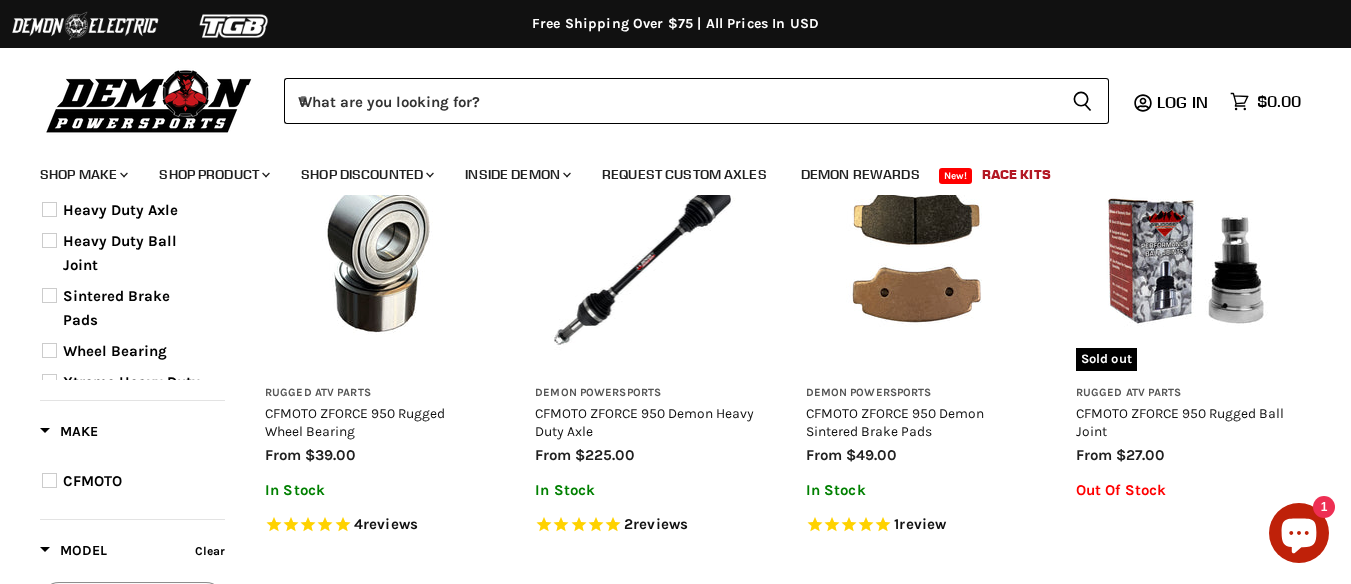 scroll, scrollTop: 261, scrollLeft: 0, axis: vertical 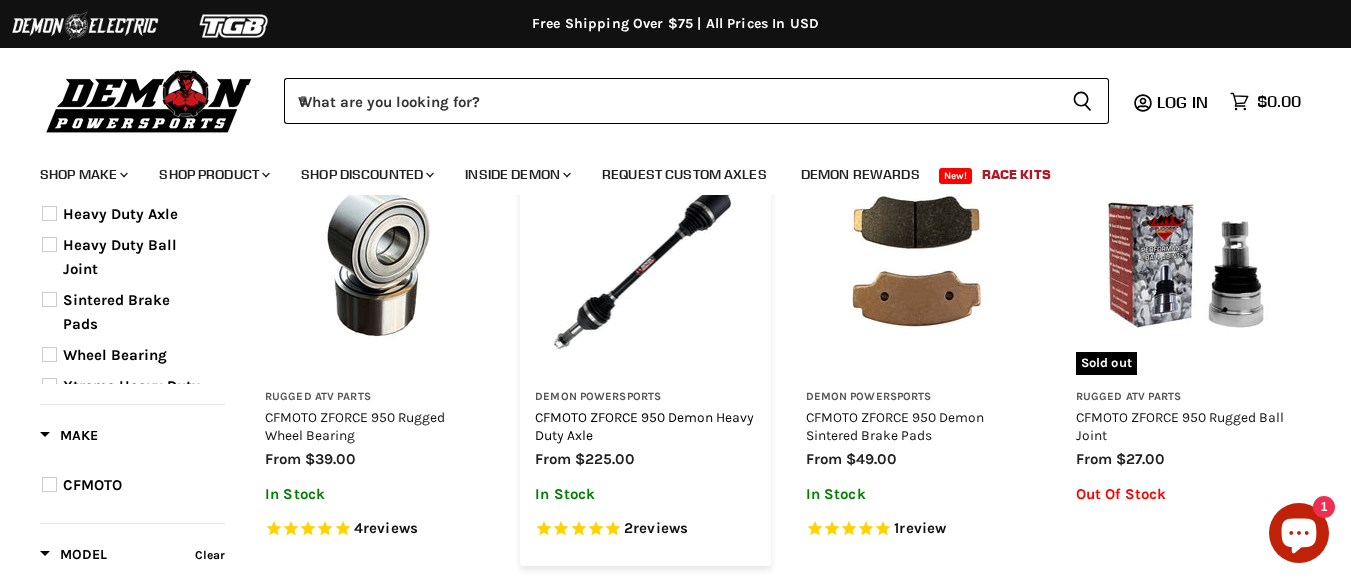 click on "CFMOTO ZFORCE 950 Demon Heavy Duty Axle" at bounding box center [644, 426] 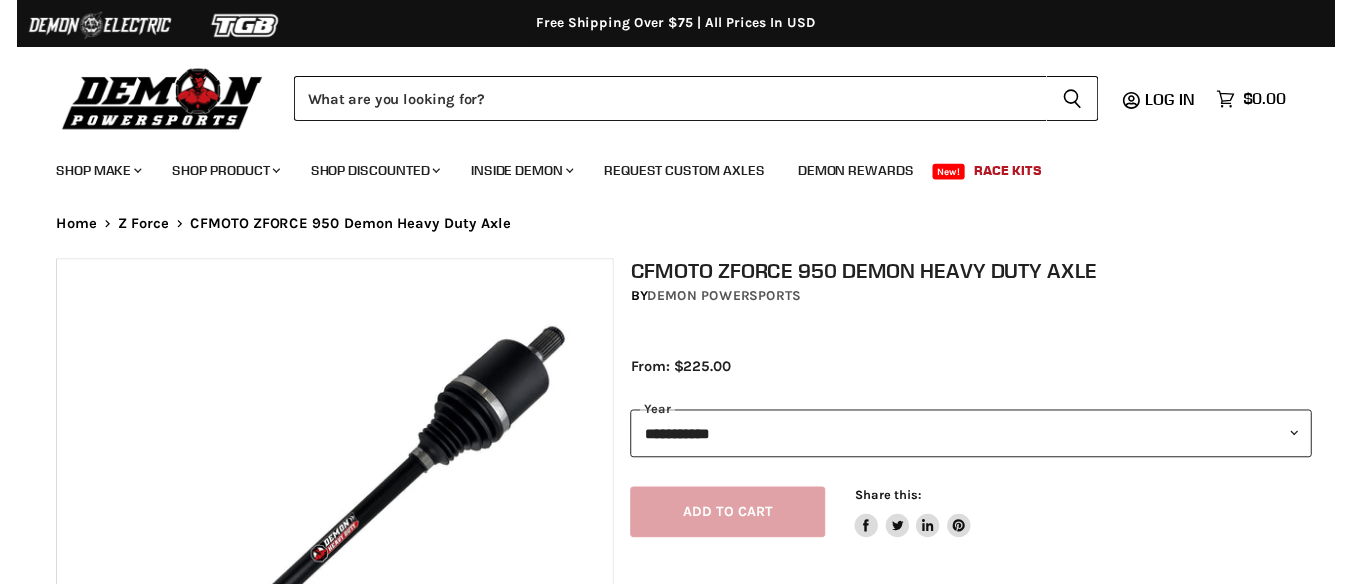 scroll, scrollTop: 0, scrollLeft: 0, axis: both 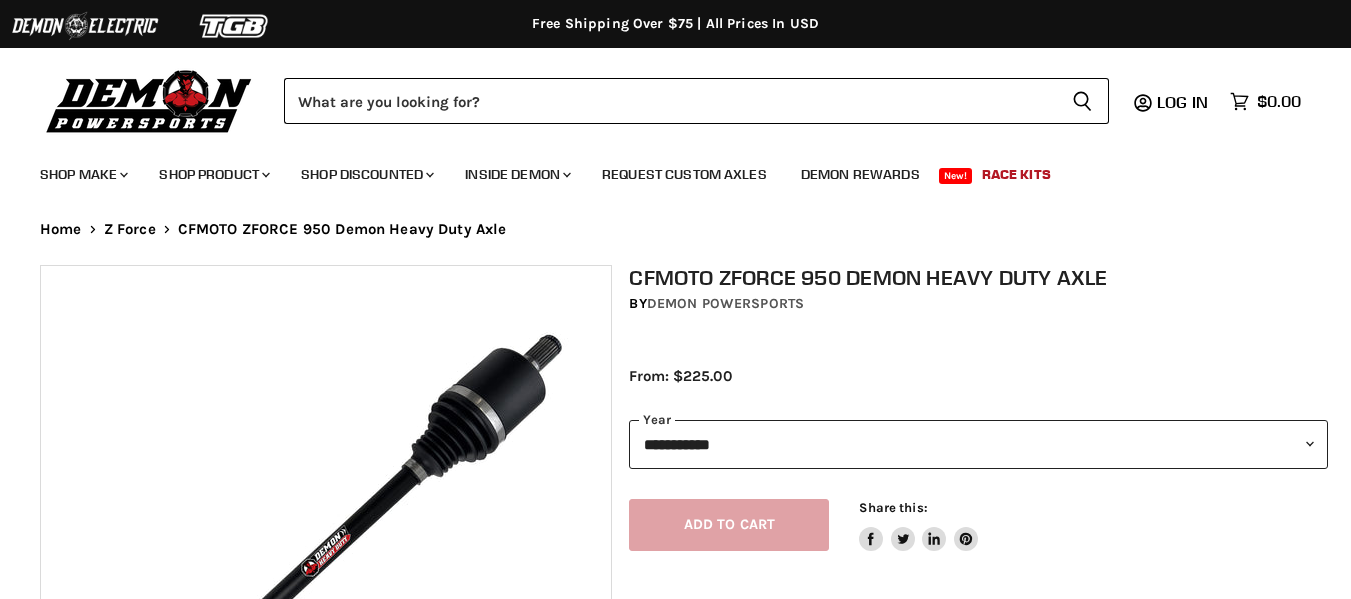 select on "******" 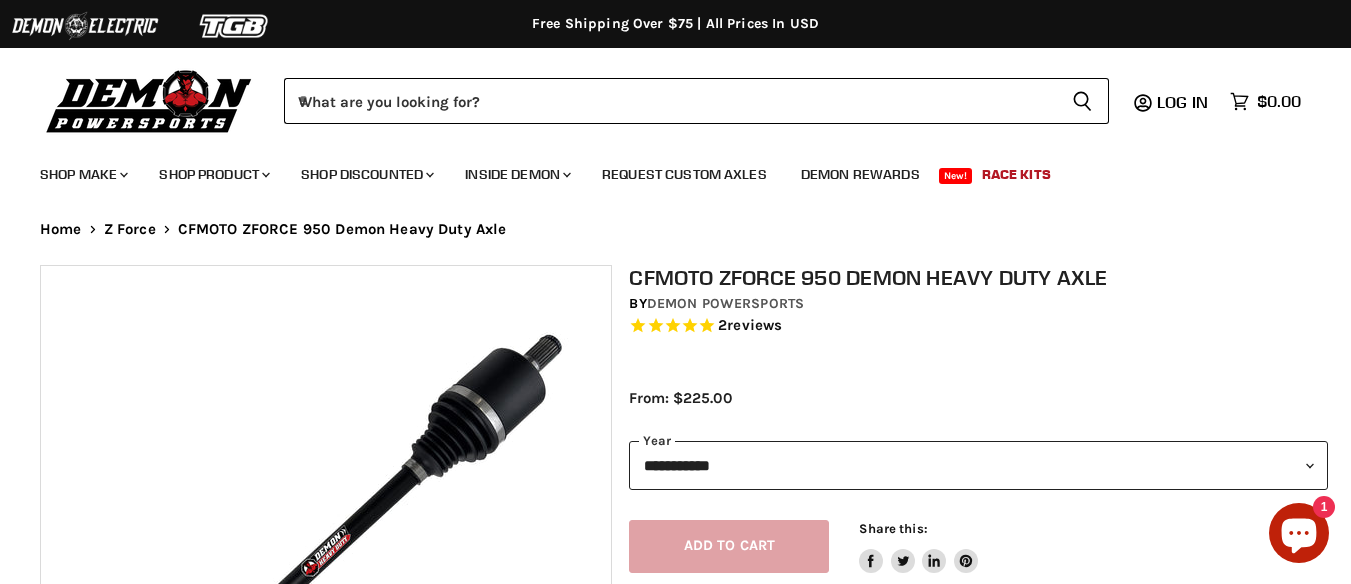 scroll, scrollTop: 0, scrollLeft: 0, axis: both 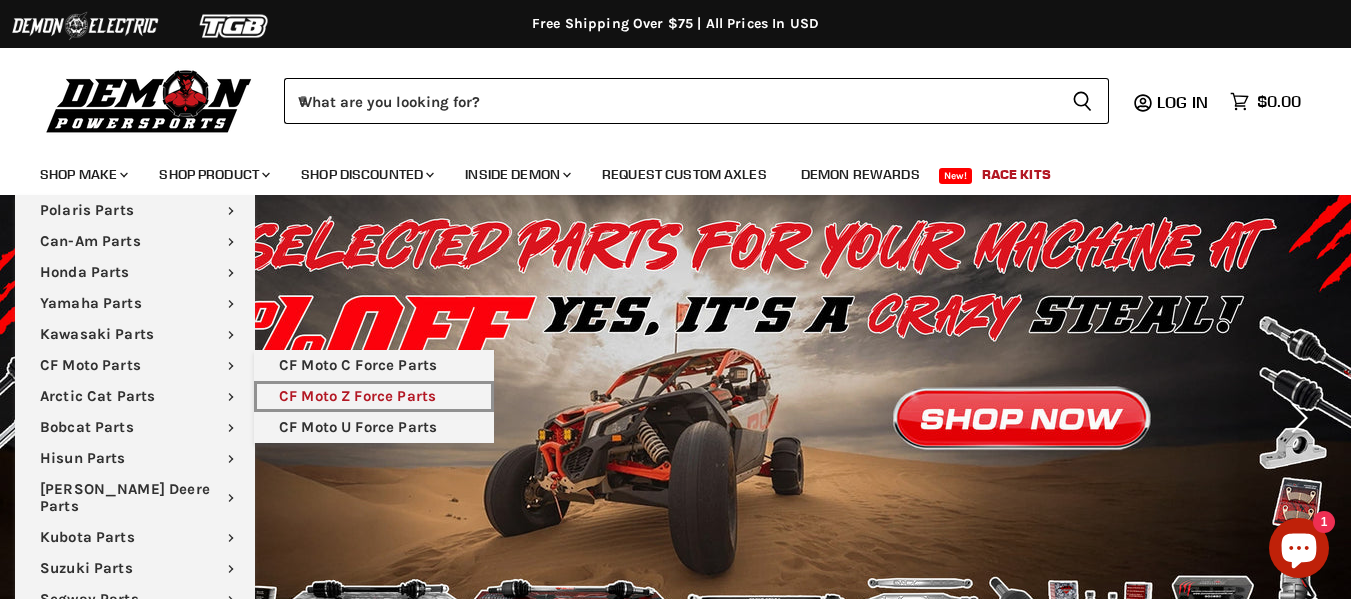 click on "CF Moto Z Force Parts" at bounding box center (374, 396) 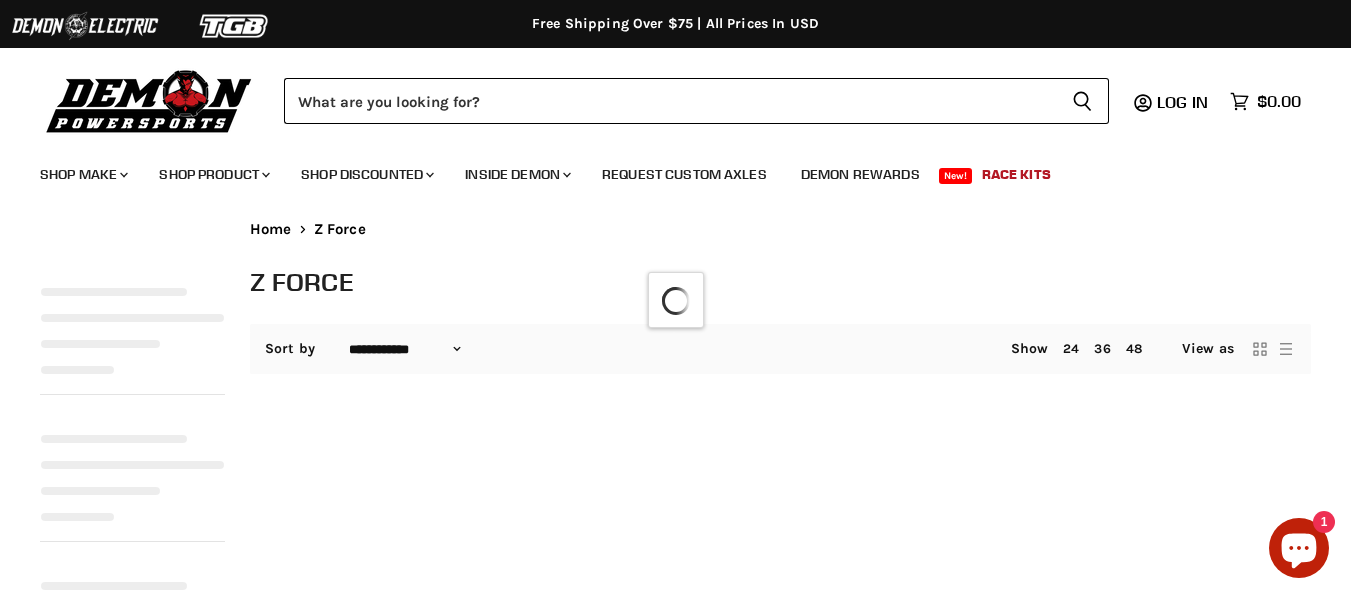 select on "**********" 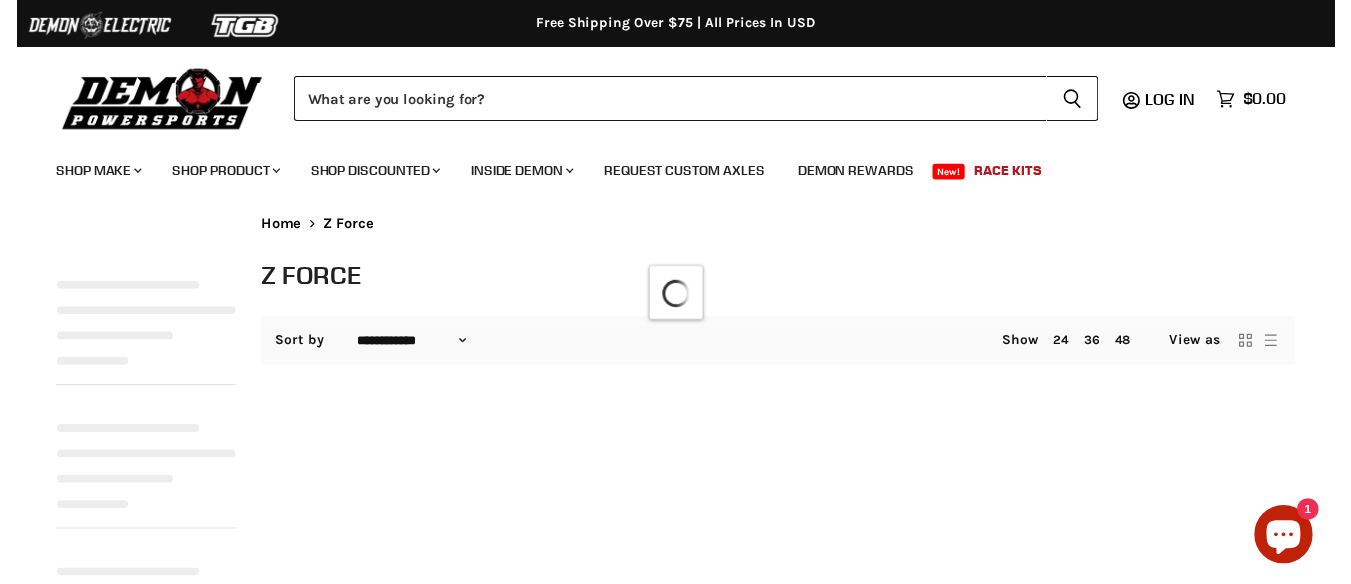 scroll, scrollTop: 0, scrollLeft: 0, axis: both 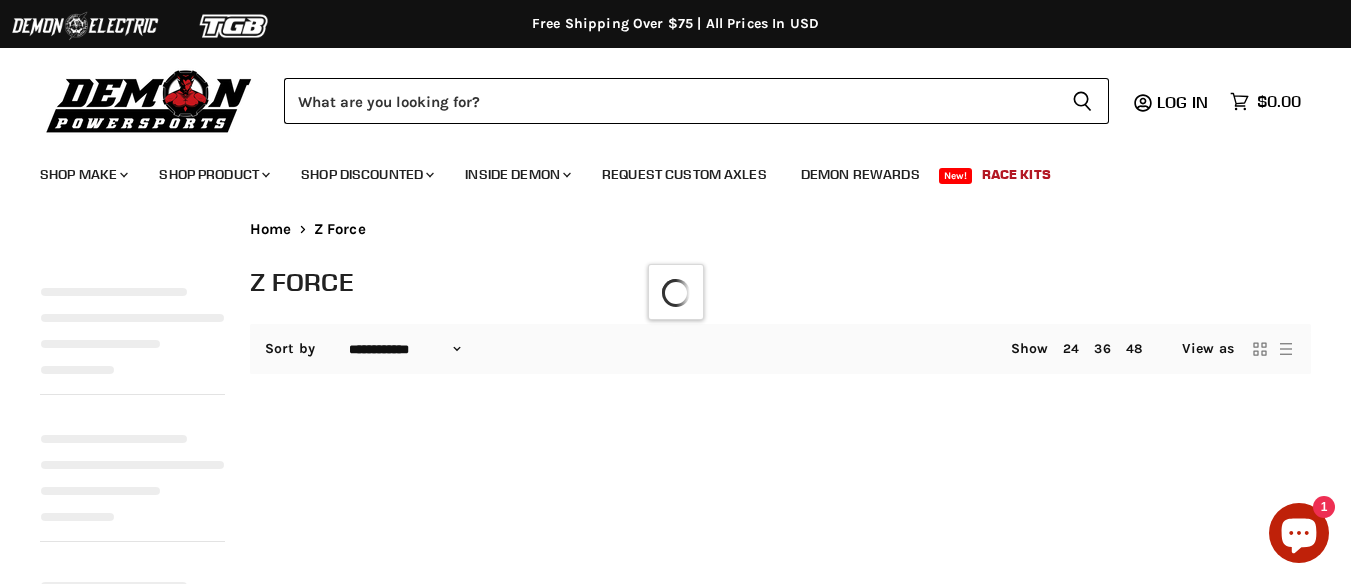 select on "**********" 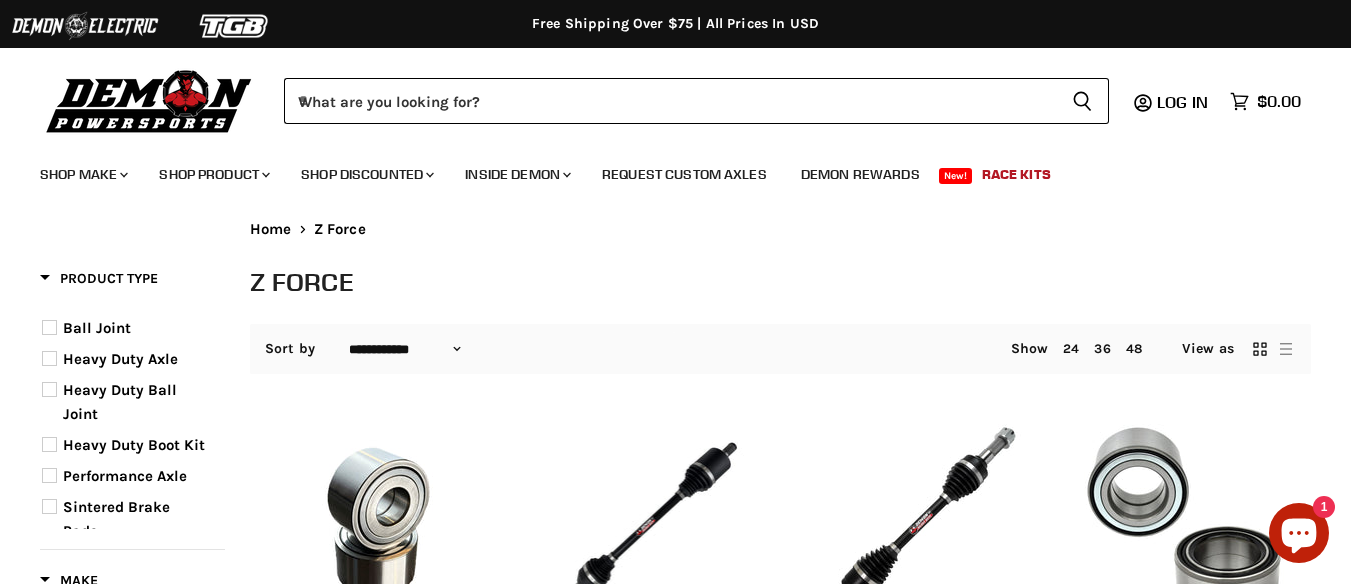 scroll, scrollTop: 0, scrollLeft: 0, axis: both 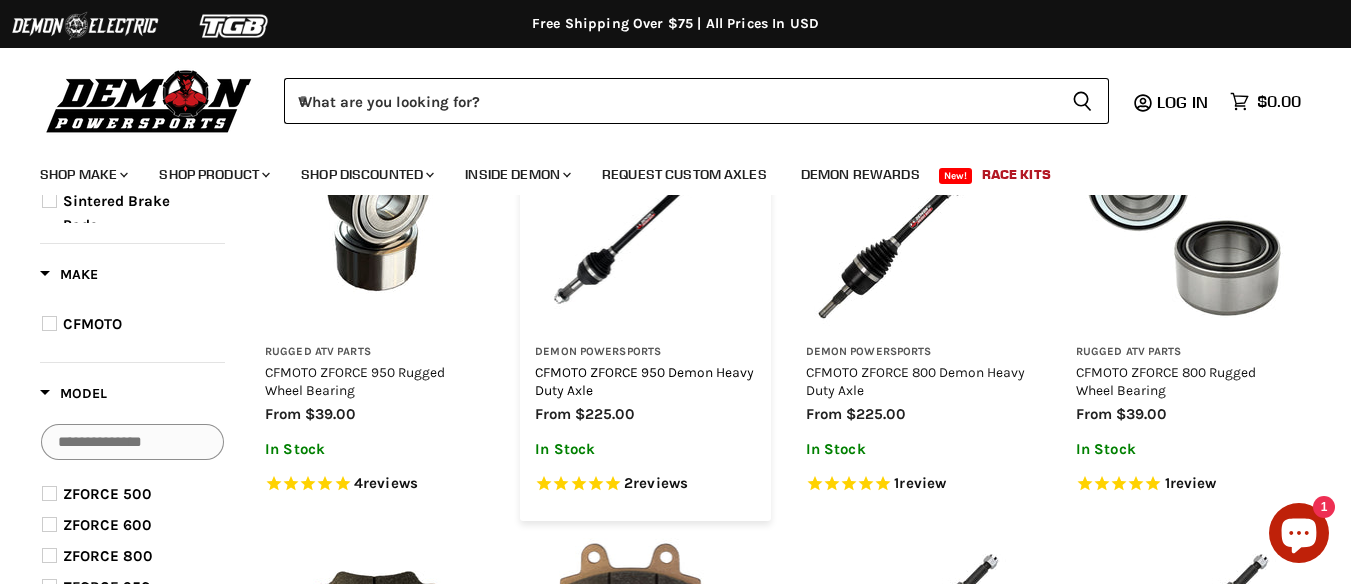 click on "CFMOTO ZFORCE 950 Demon Heavy Duty Axle" at bounding box center (644, 381) 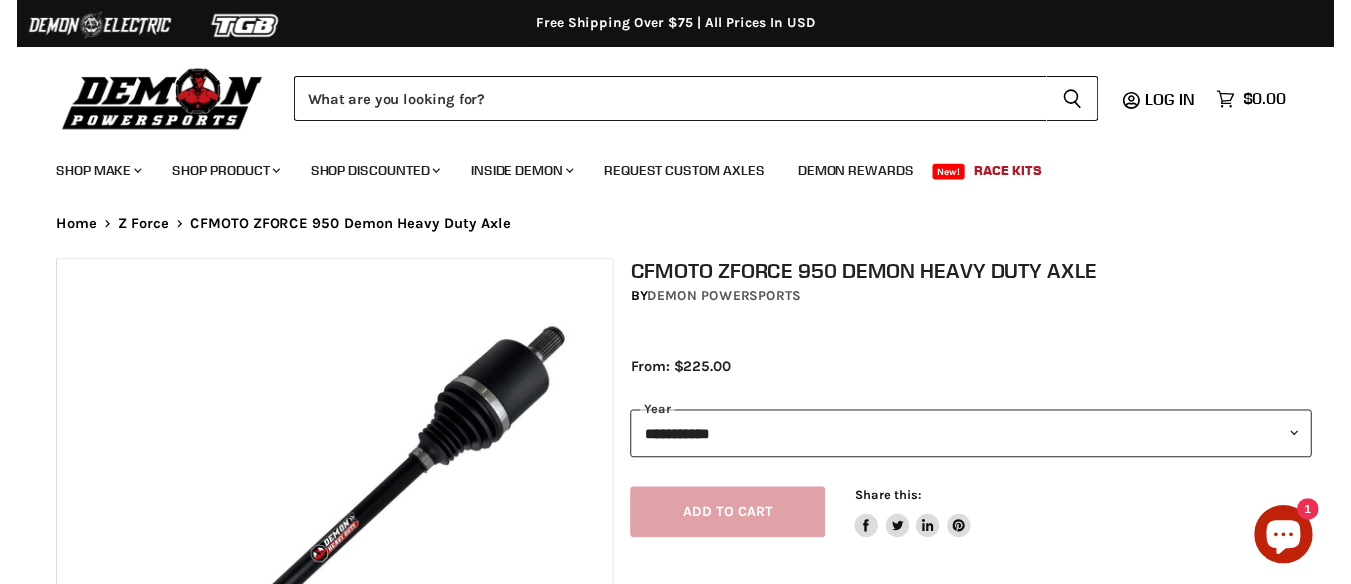 scroll, scrollTop: 0, scrollLeft: 0, axis: both 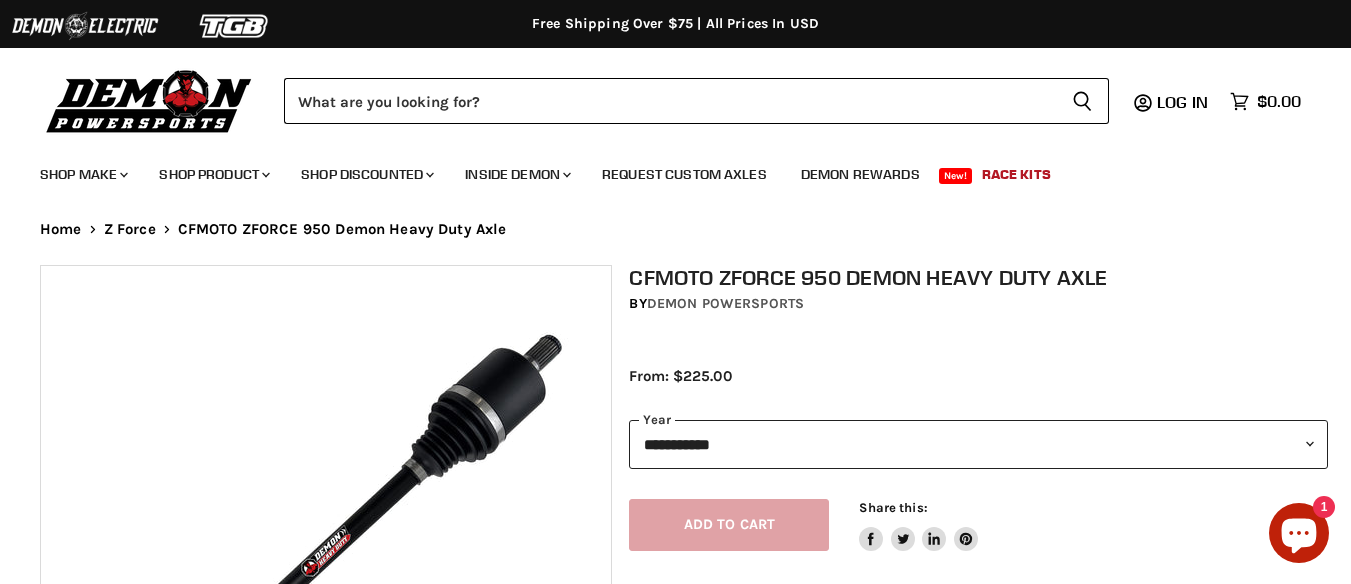 select on "******" 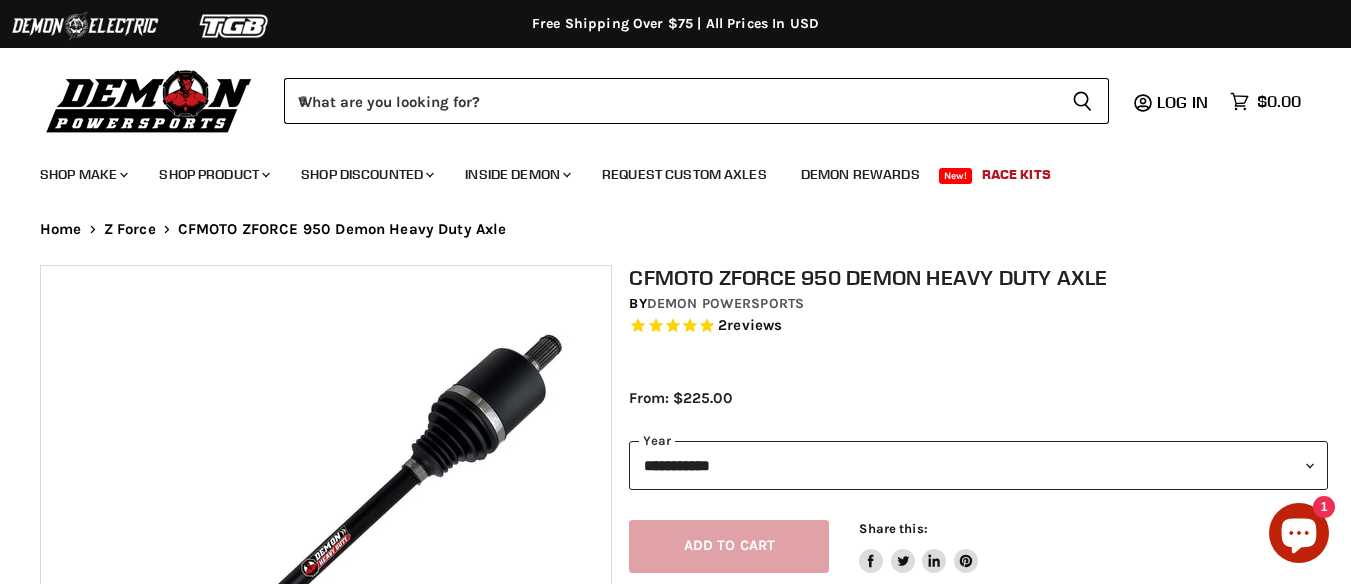 scroll, scrollTop: 0, scrollLeft: 0, axis: both 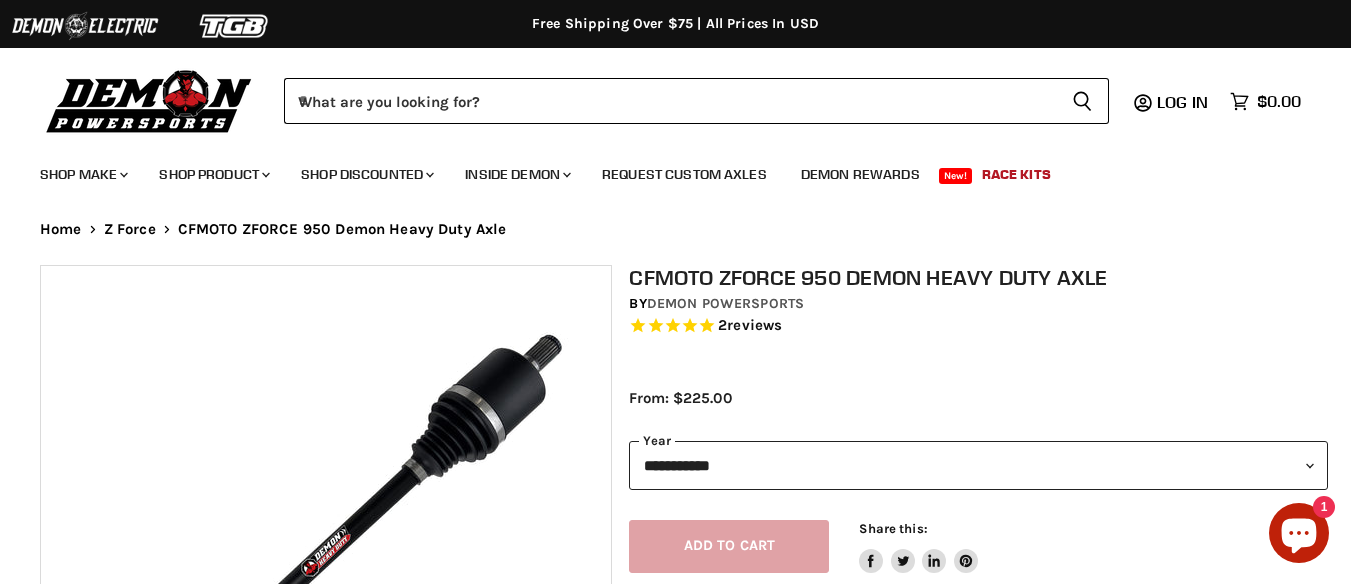 click on "**********" at bounding box center (978, 465) 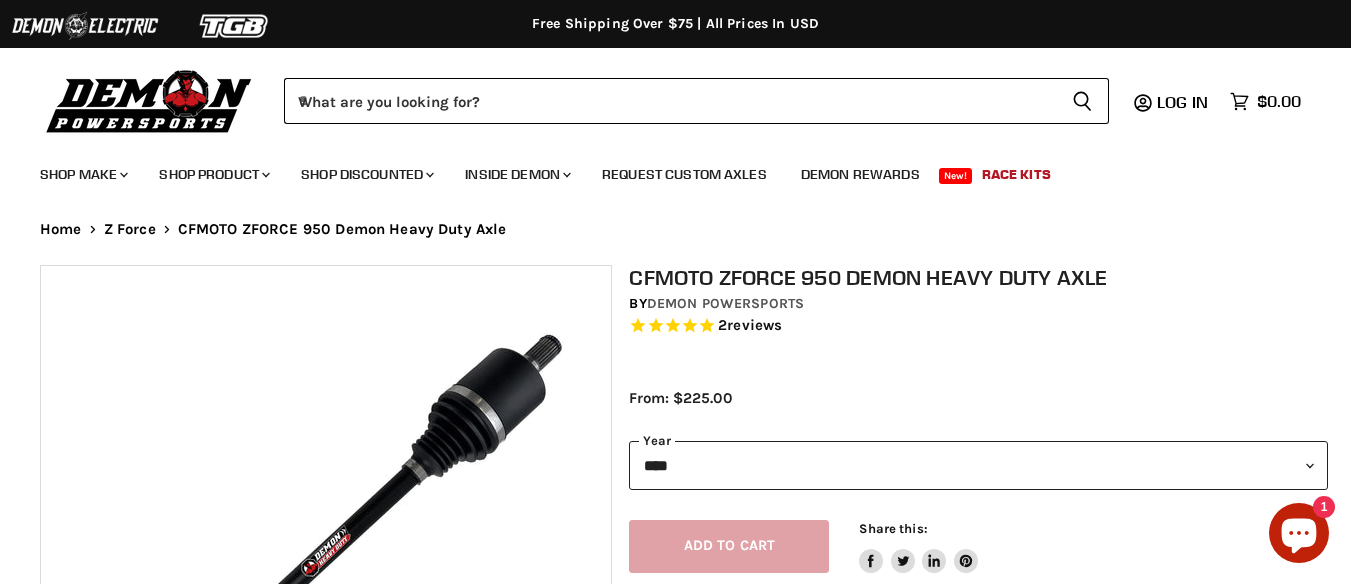click on "**********" at bounding box center [978, 465] 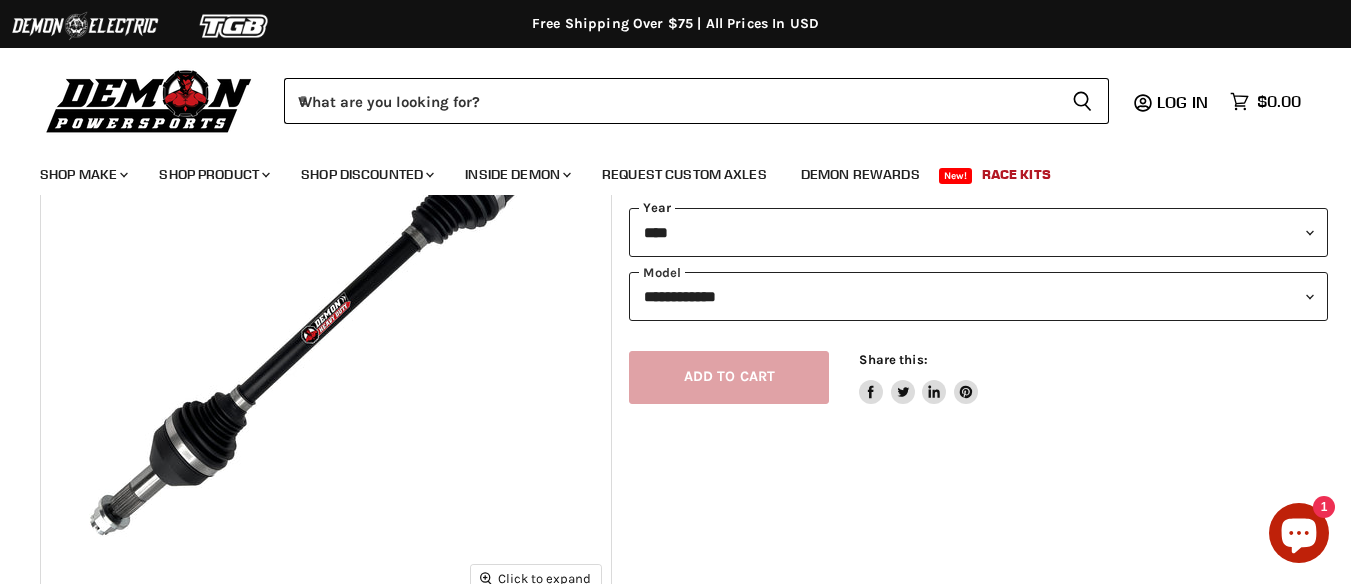 scroll, scrollTop: 217, scrollLeft: 0, axis: vertical 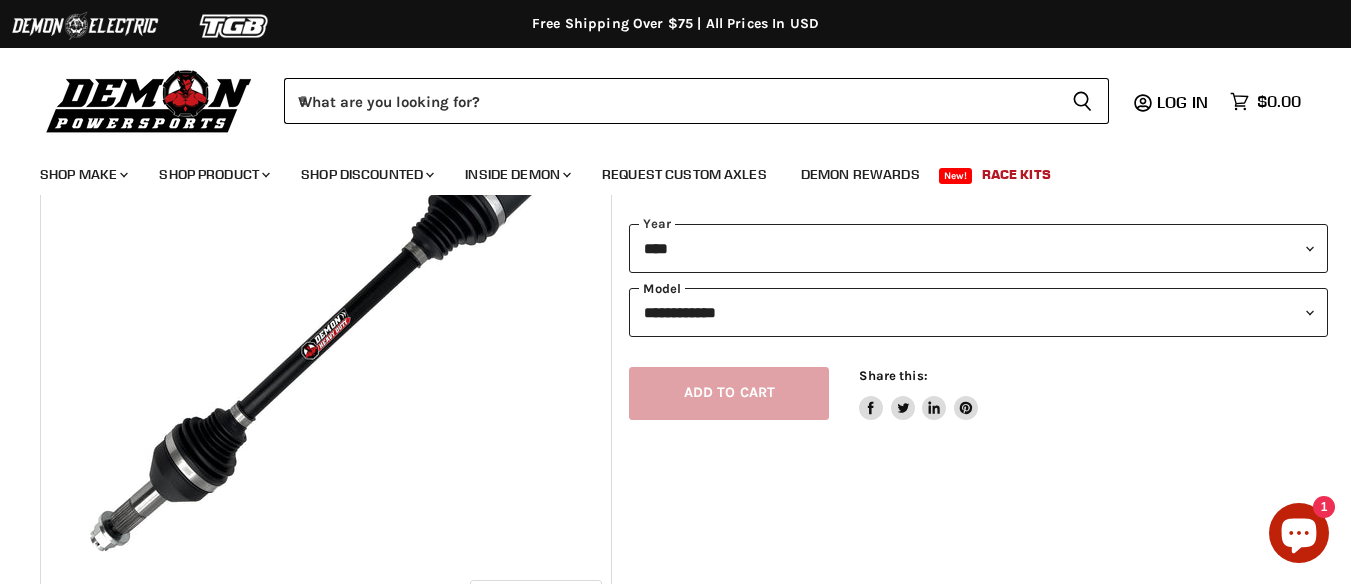click on "**********" at bounding box center (978, 312) 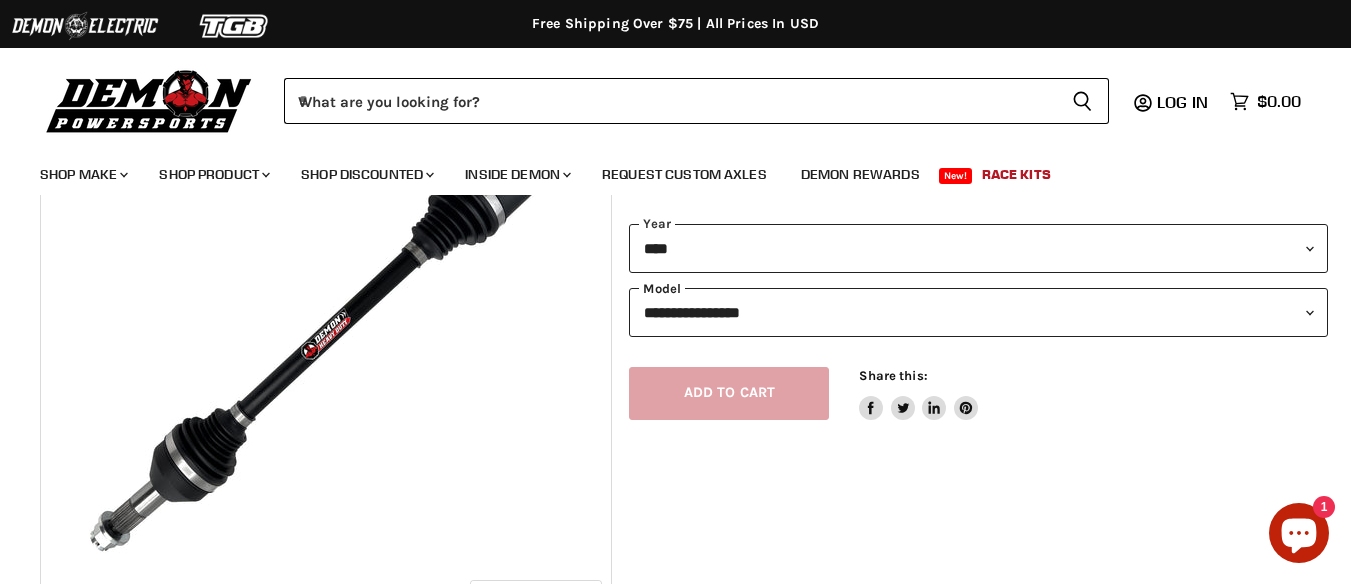 click on "**********" at bounding box center [978, 312] 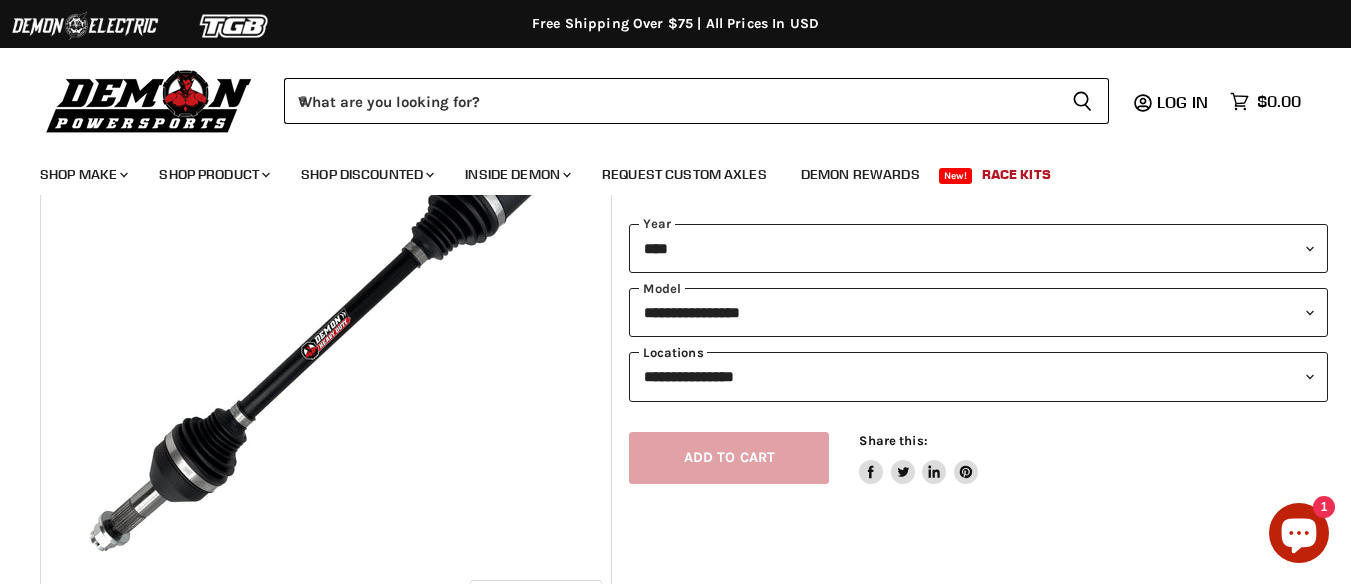 click on "**********" at bounding box center (978, 376) 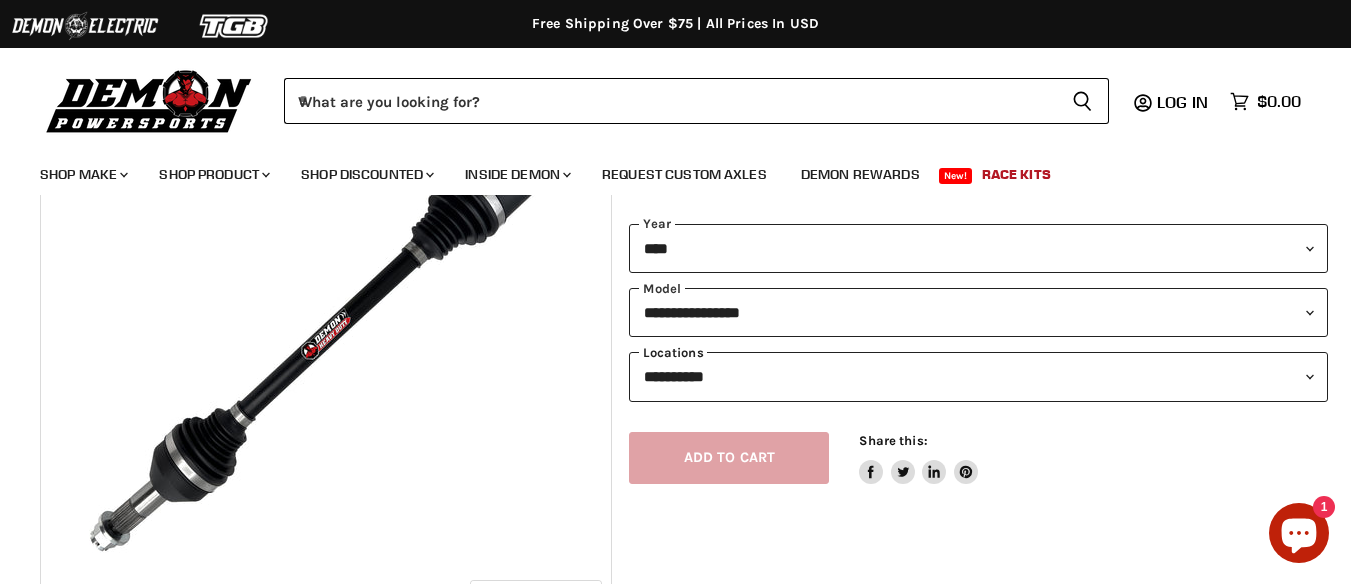 click on "**********" at bounding box center (978, 376) 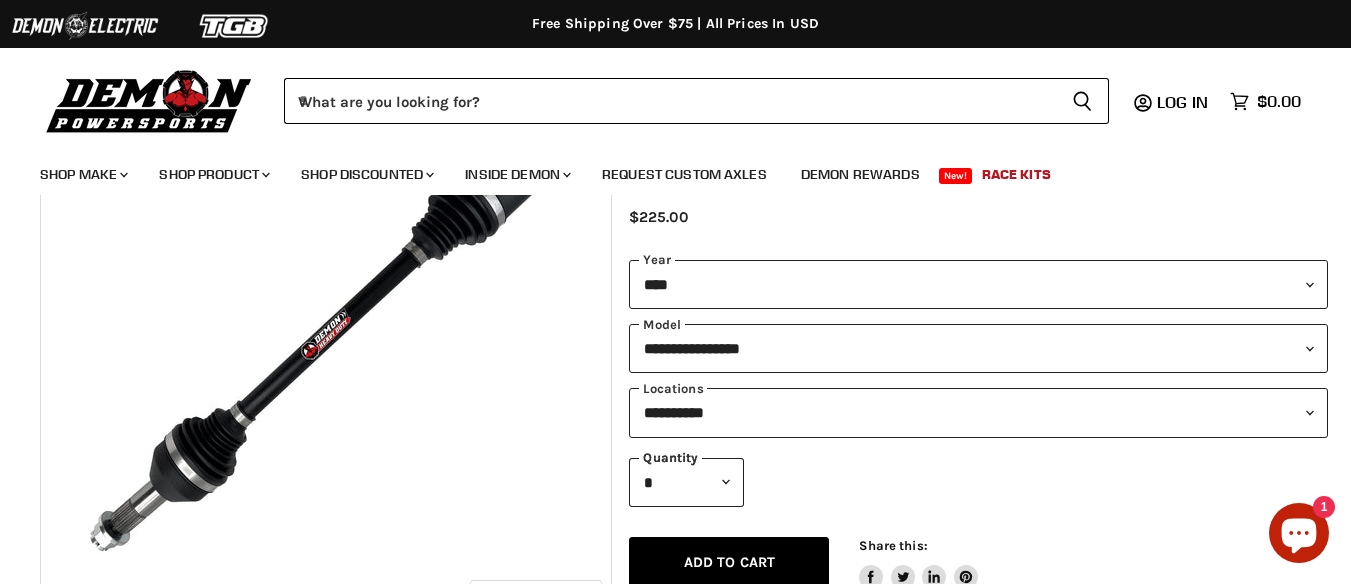 click on "Add to cart" at bounding box center [730, 562] 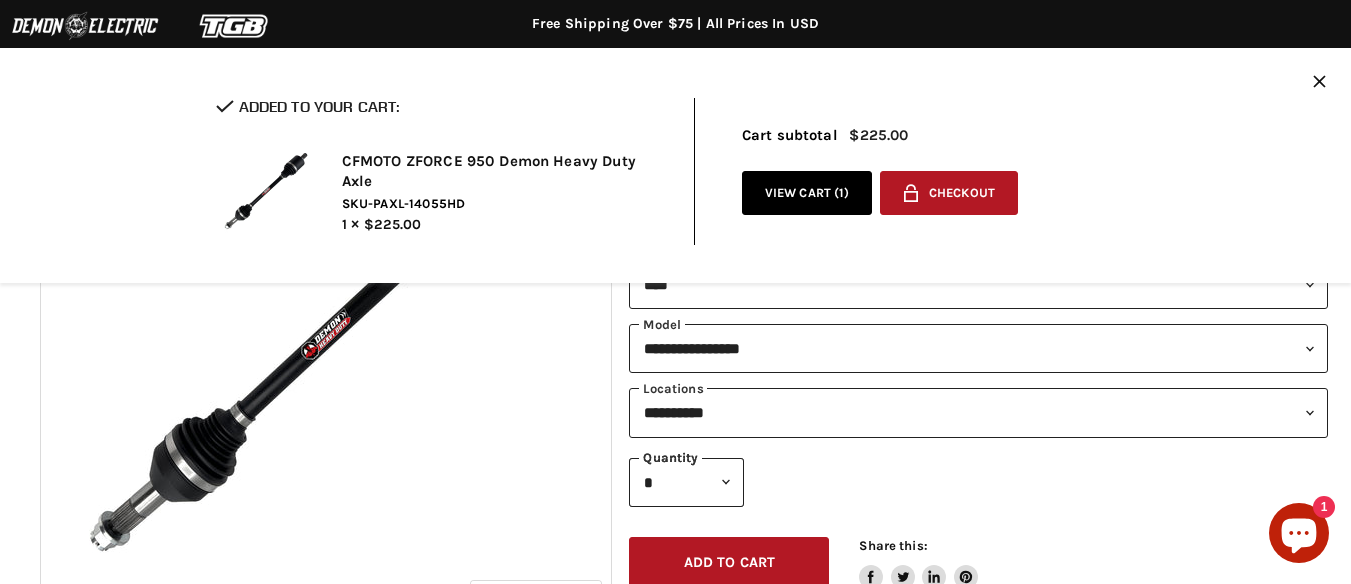 click on "Close icon" 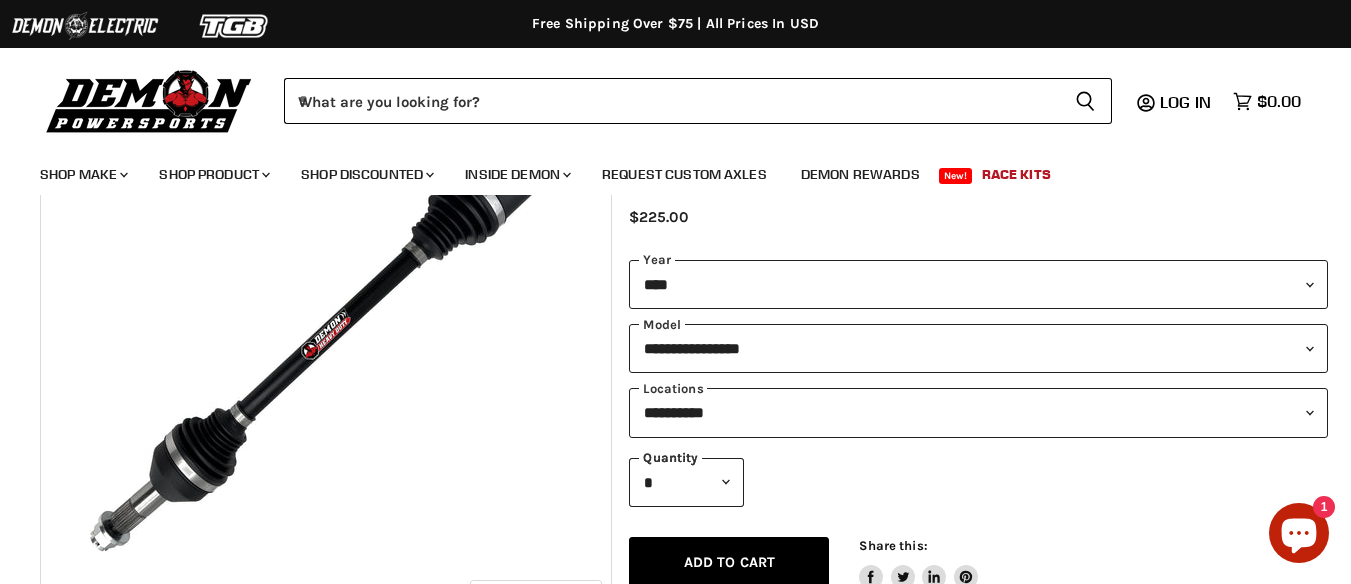 scroll, scrollTop: 222, scrollLeft: 0, axis: vertical 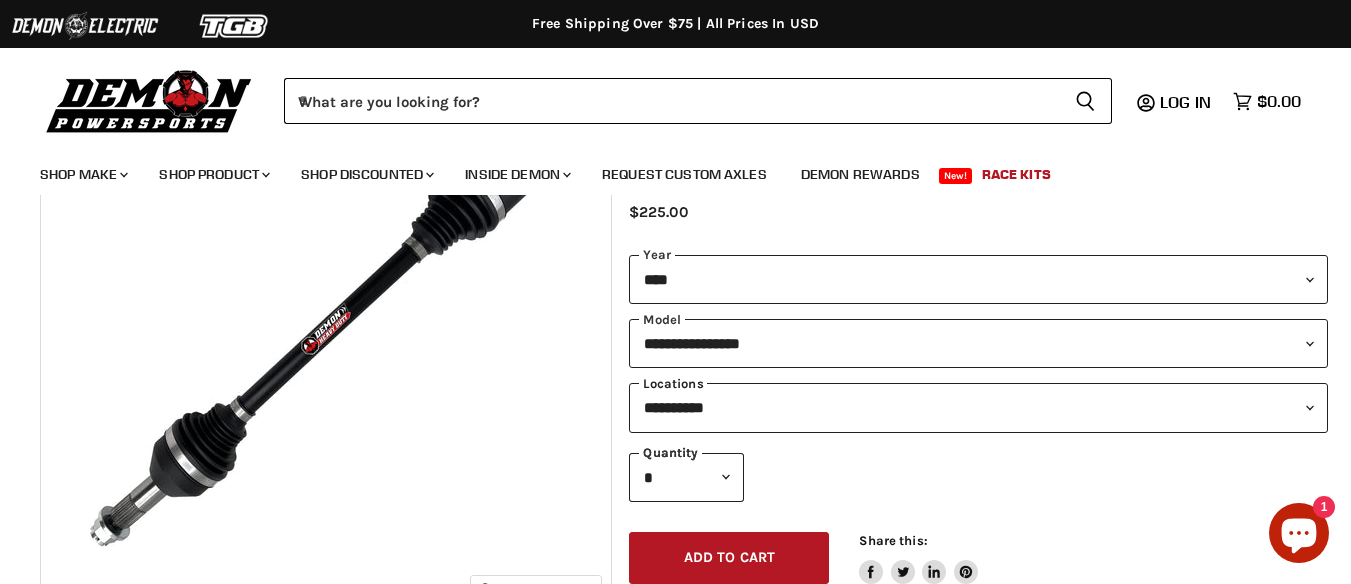 click on "**********" at bounding box center [978, 407] 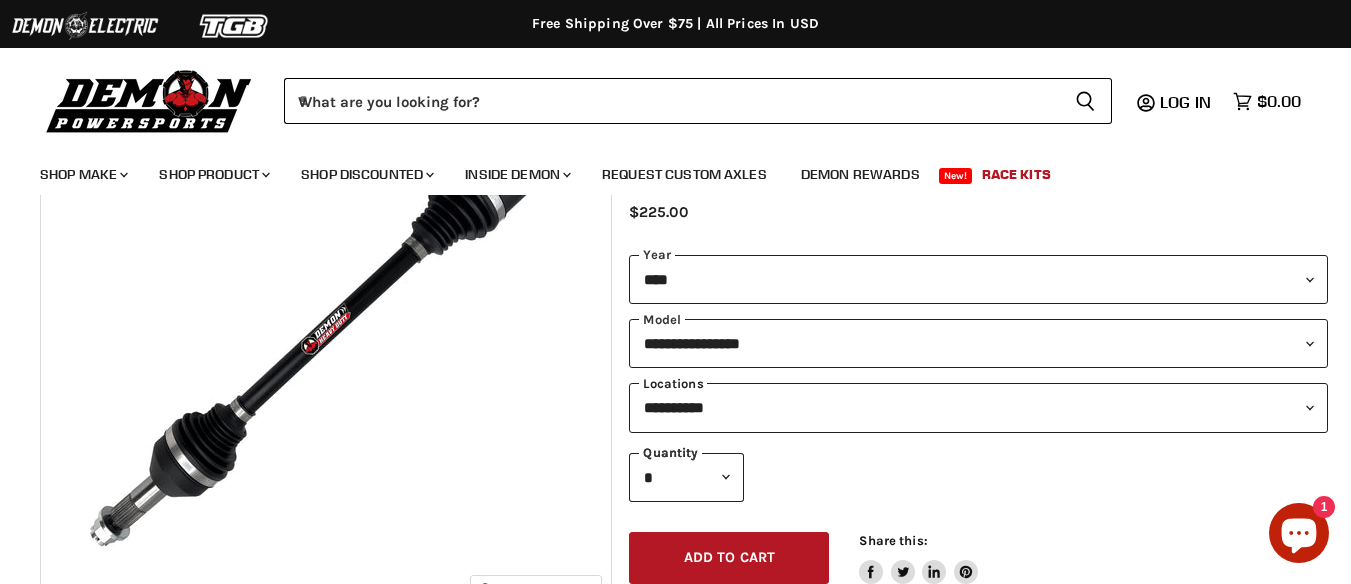 select on "*********" 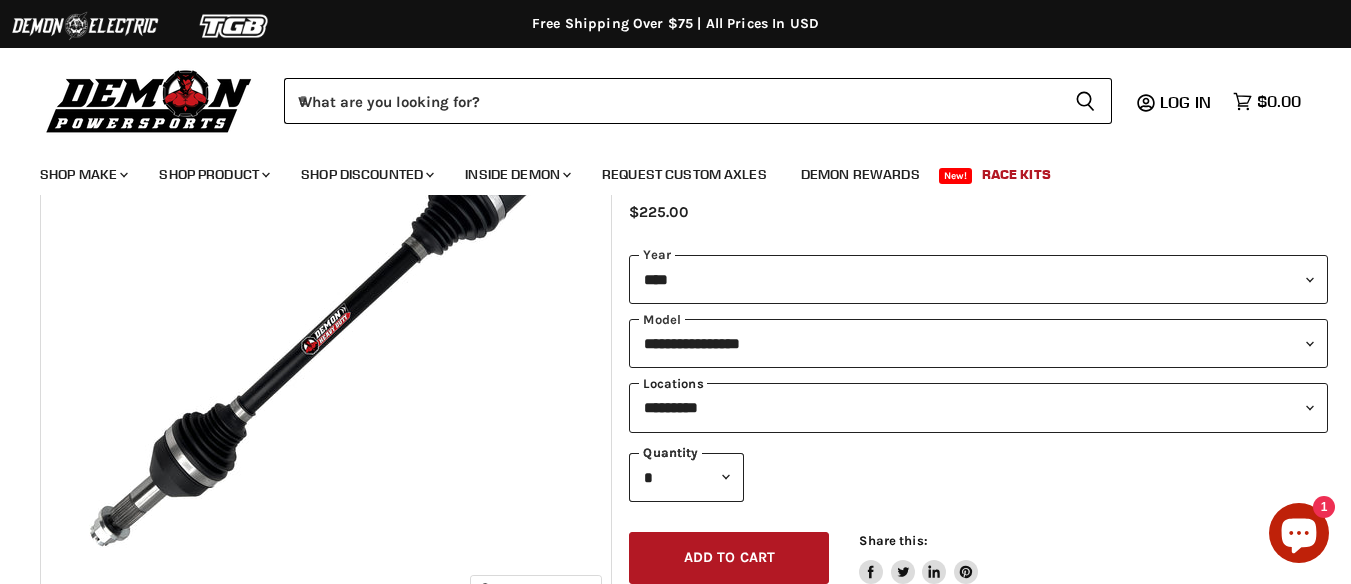 click on "**********" at bounding box center (978, 407) 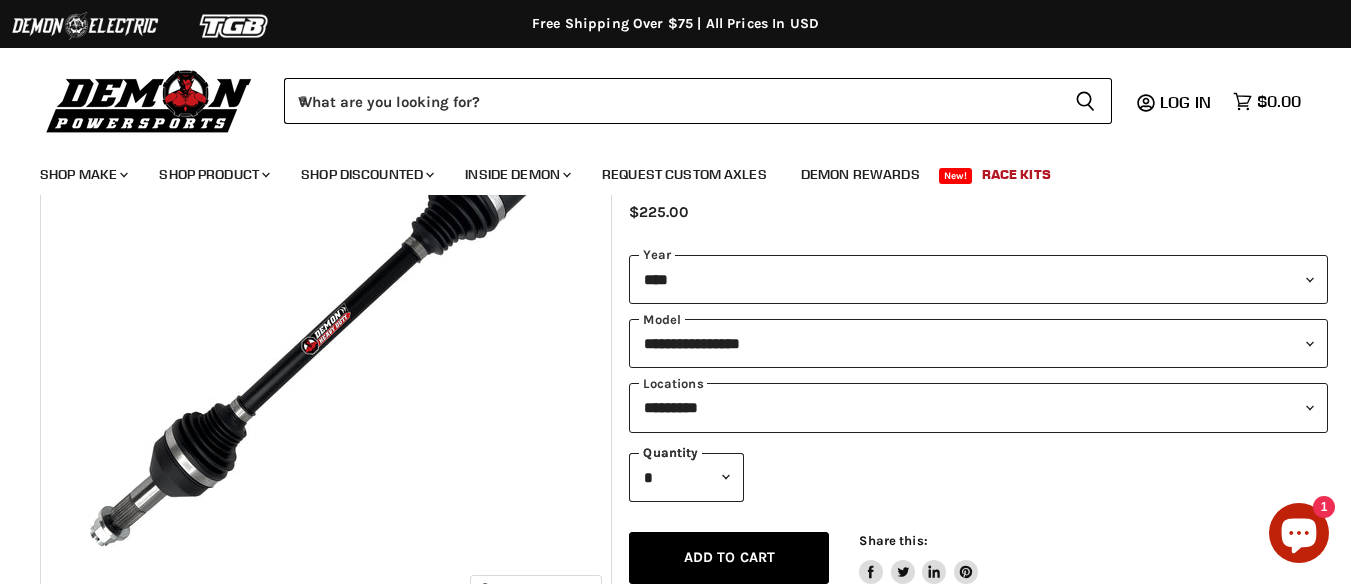 click on "Add to cart
Spinner icon" at bounding box center [729, 558] 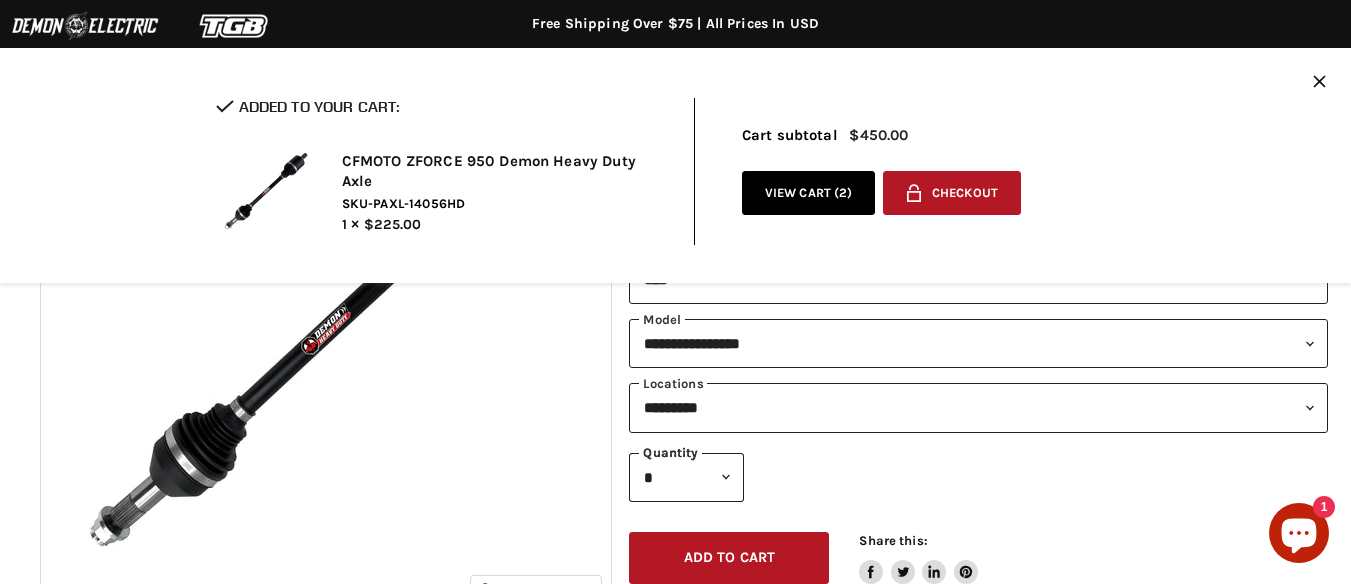 click on "*
*
*
*
*
*
*
*
*
***
Quantity
Chevron down icon
*
Quantity" at bounding box center (978, 477) 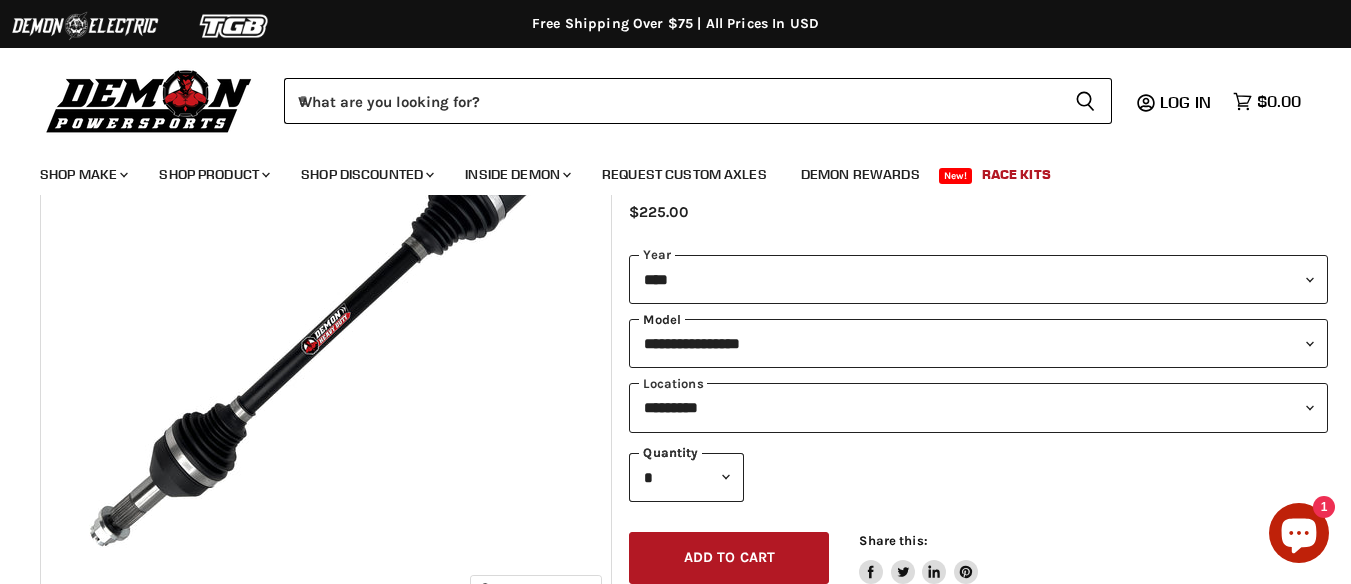 click on "**********" at bounding box center (978, 343) 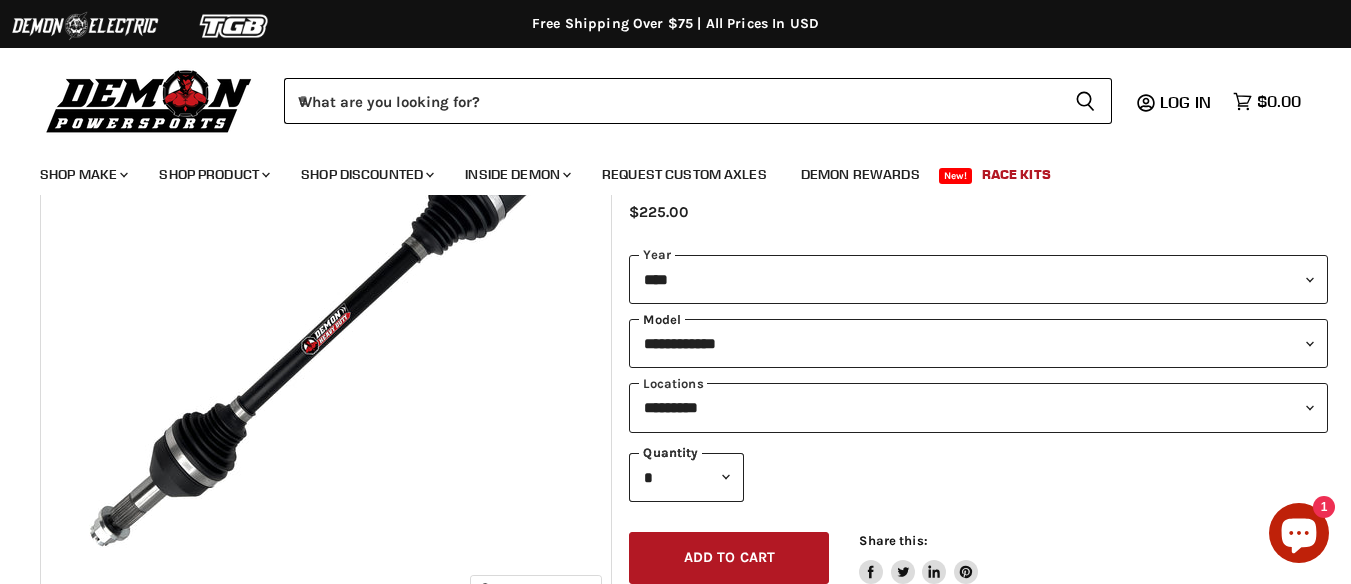 click on "**********" at bounding box center (978, 343) 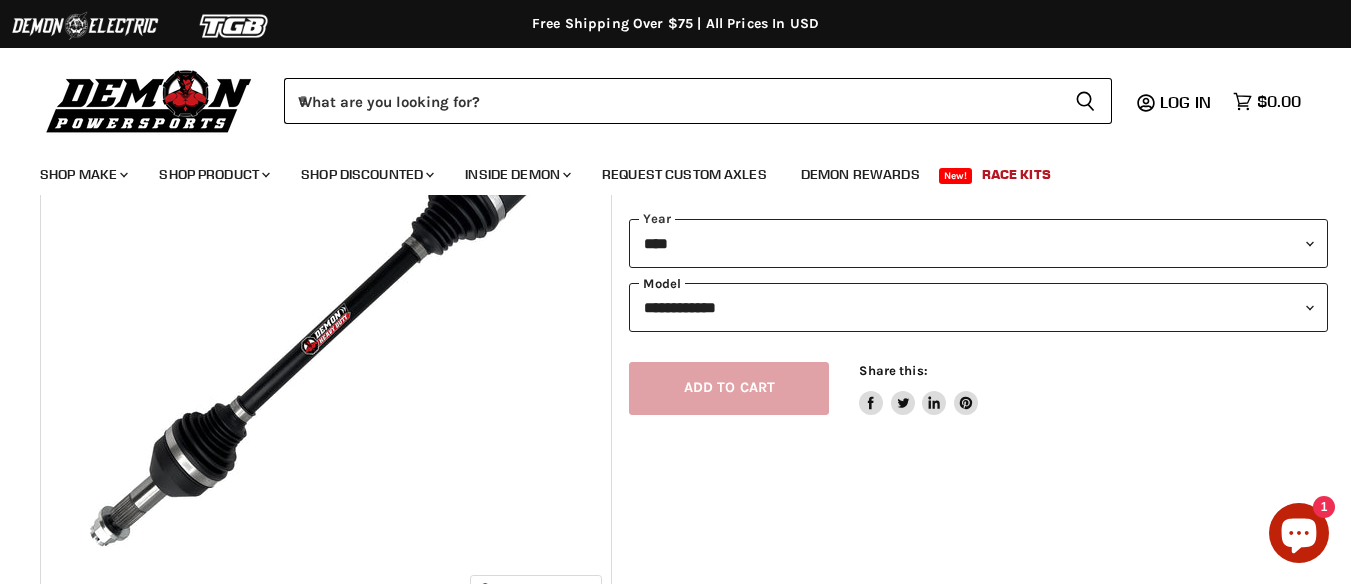 click on "**********" at bounding box center [978, 307] 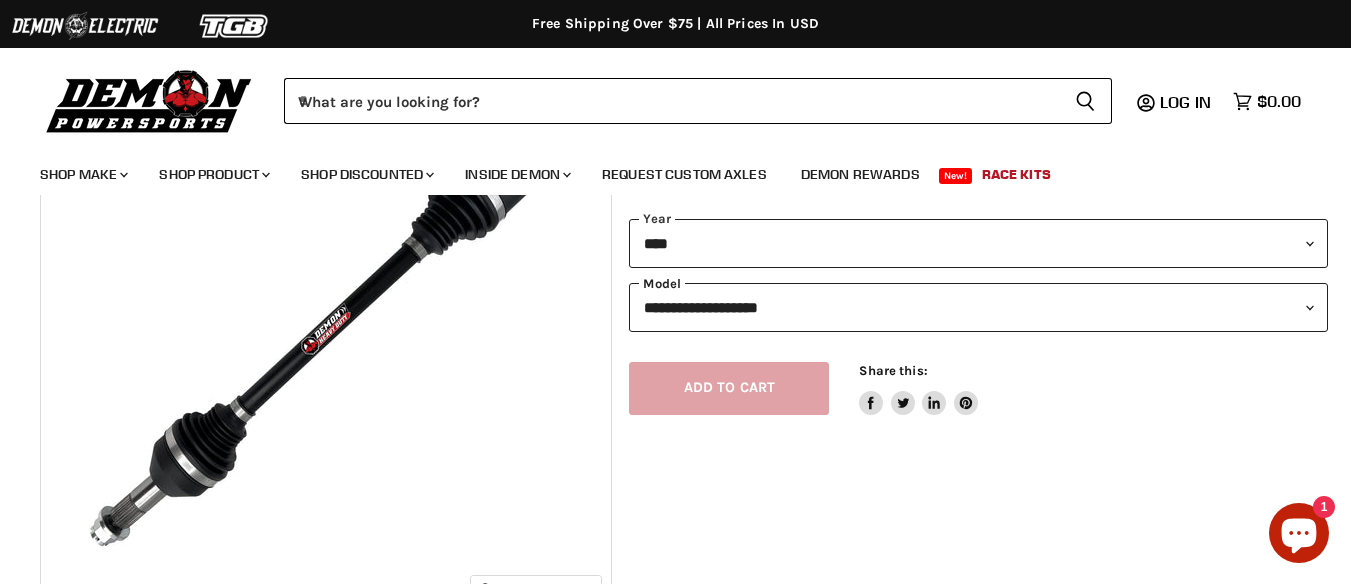 click on "**********" at bounding box center (978, 307) 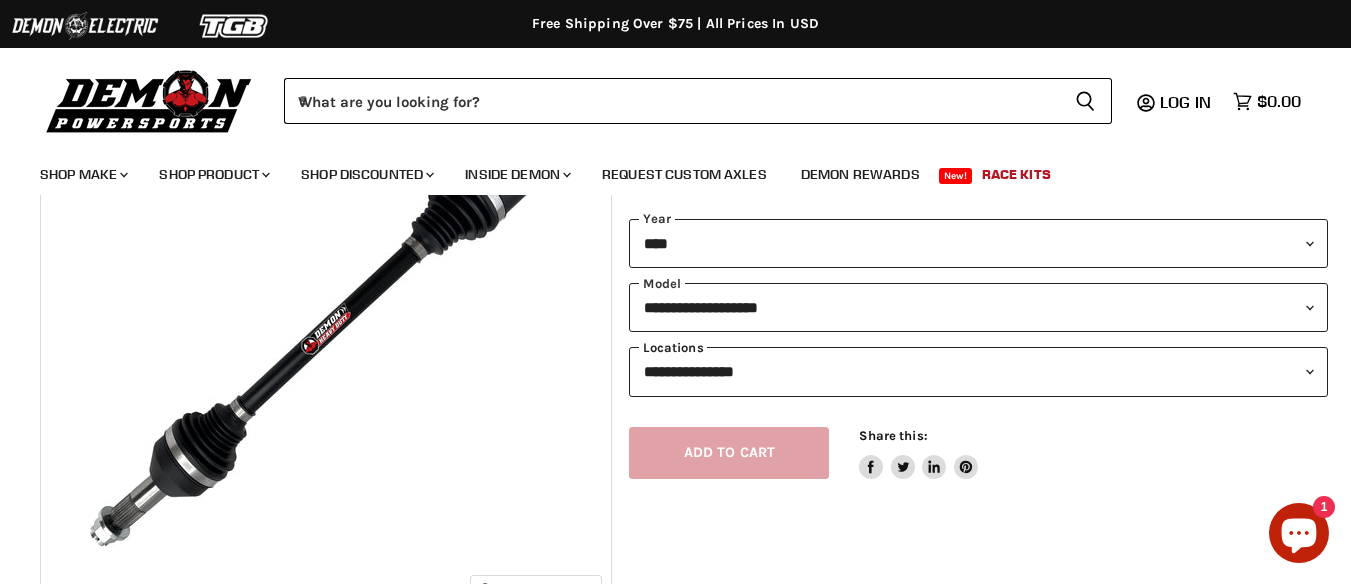 click on "**********" at bounding box center (978, 371) 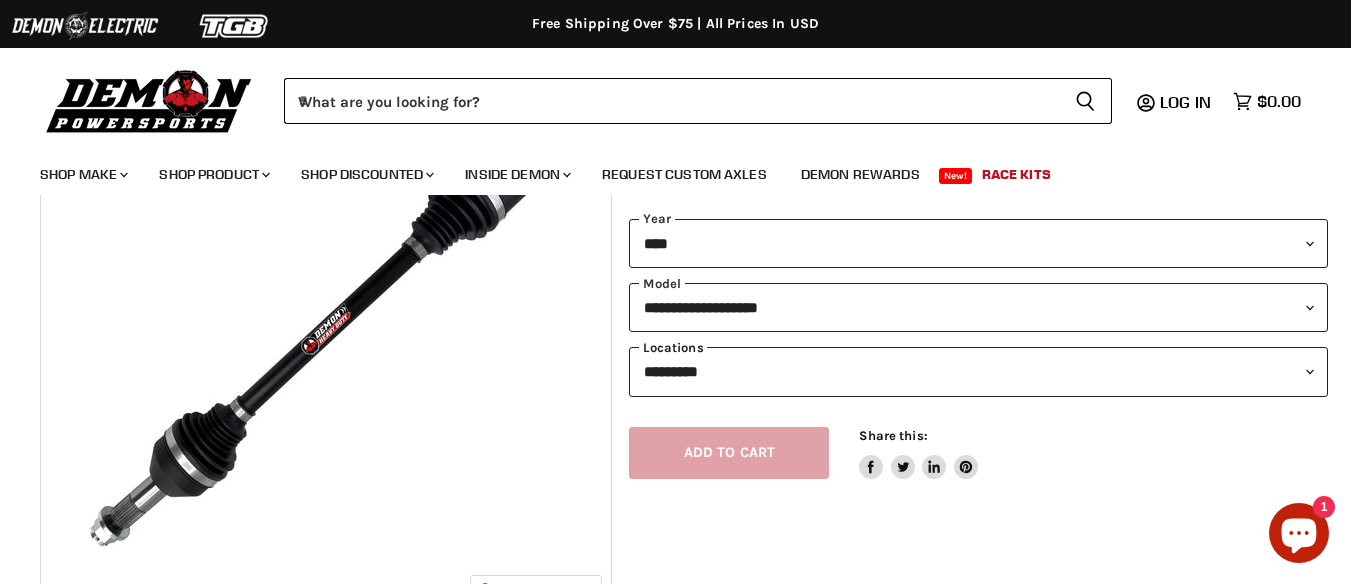 click on "**********" at bounding box center [978, 371] 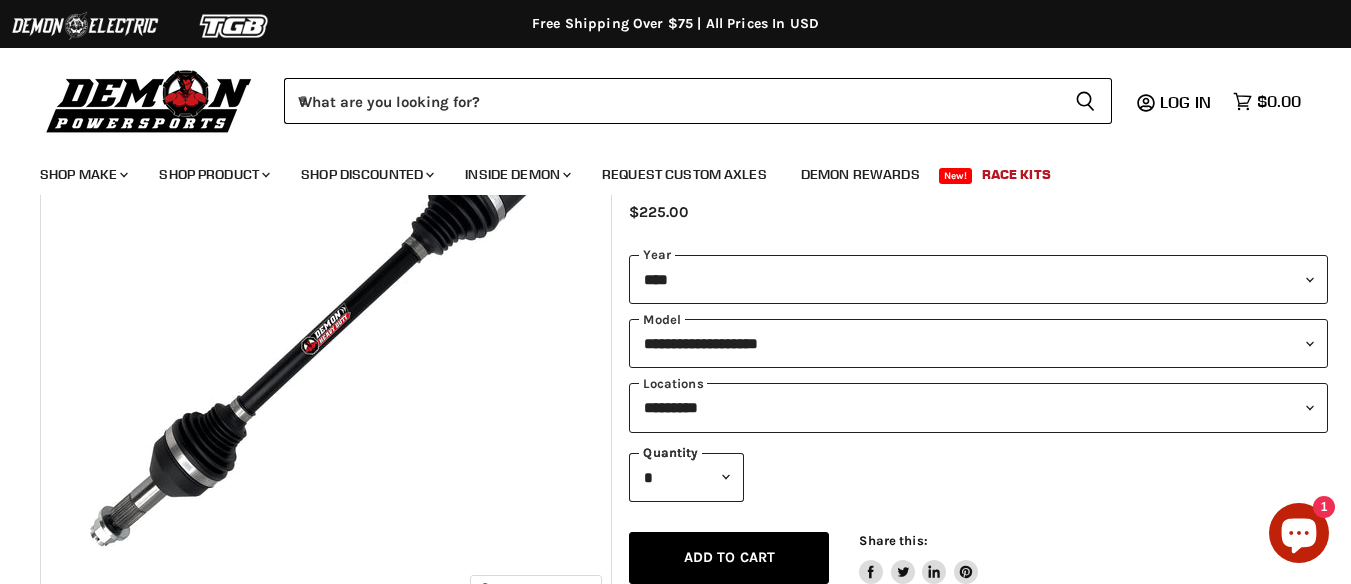 click on "Add to cart
Spinner icon" at bounding box center (729, 558) 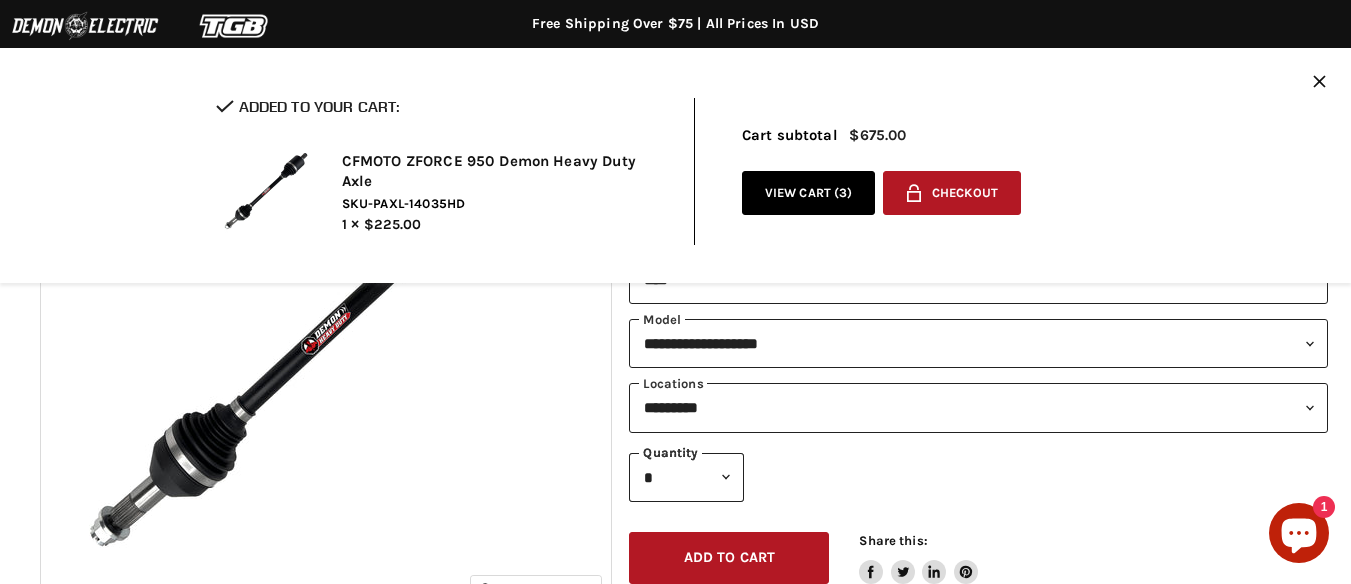 click on "**********" at bounding box center (978, 407) 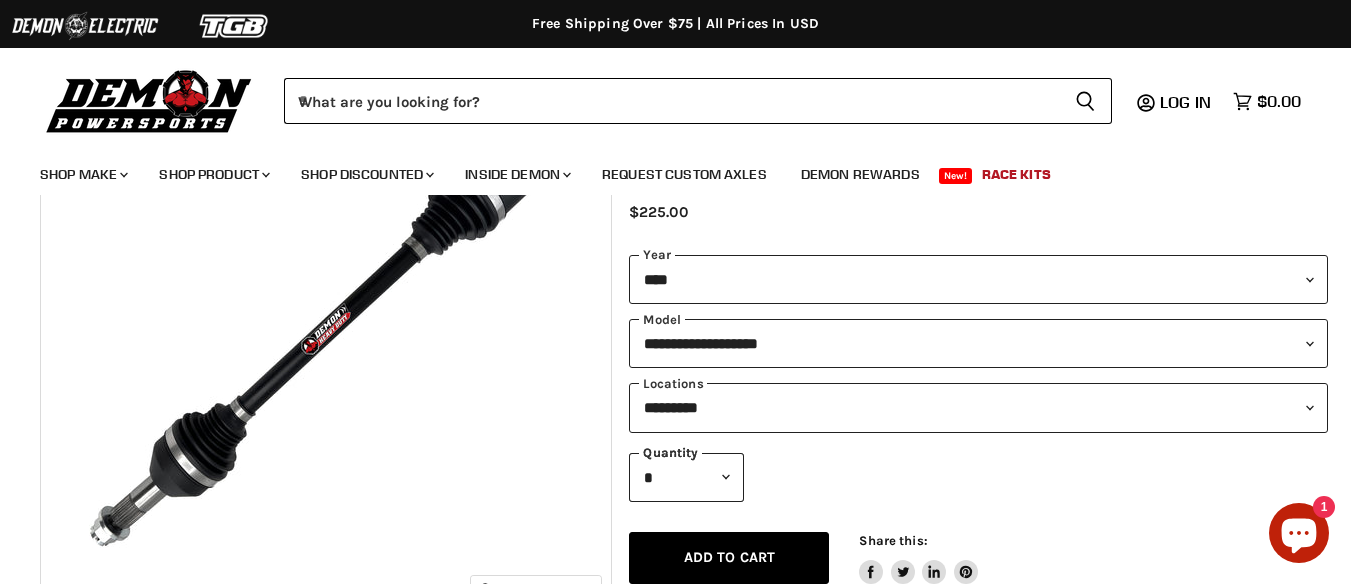 select on "**********" 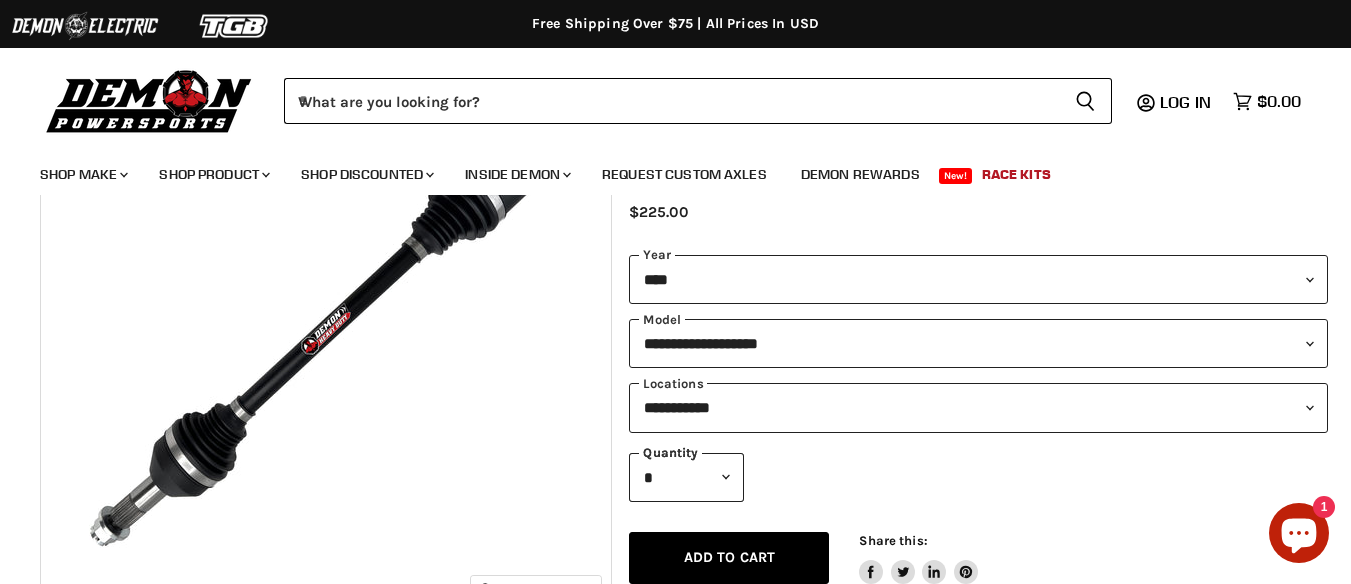 click on "**********" at bounding box center (978, 407) 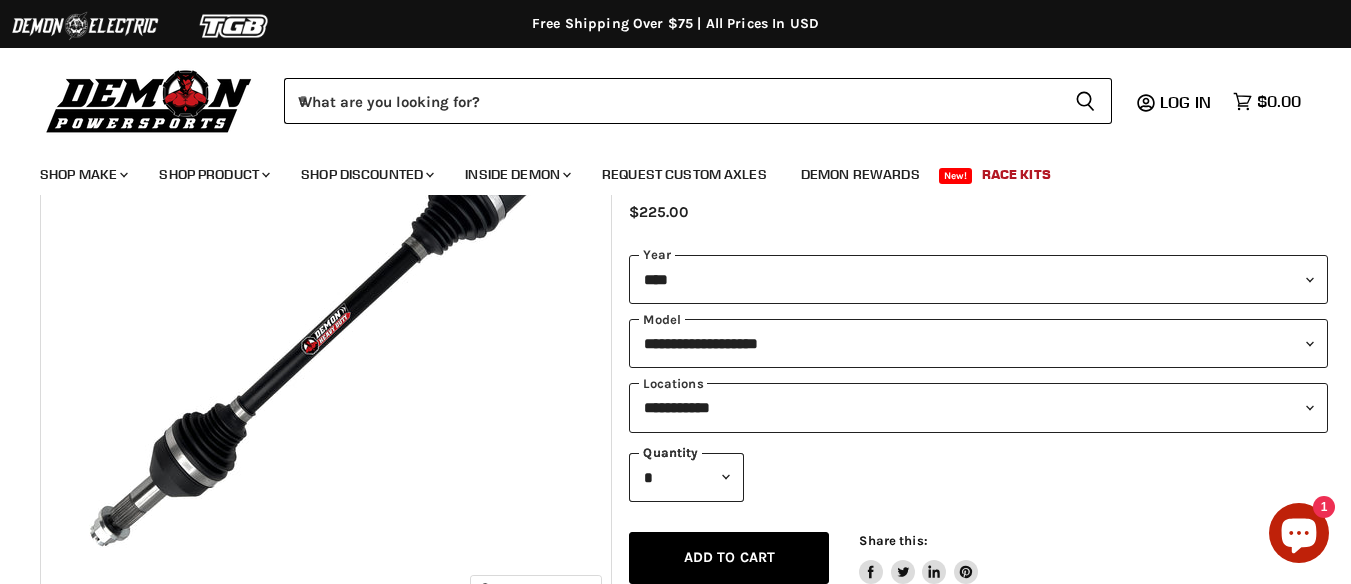 click on "Add to cart" at bounding box center [730, 557] 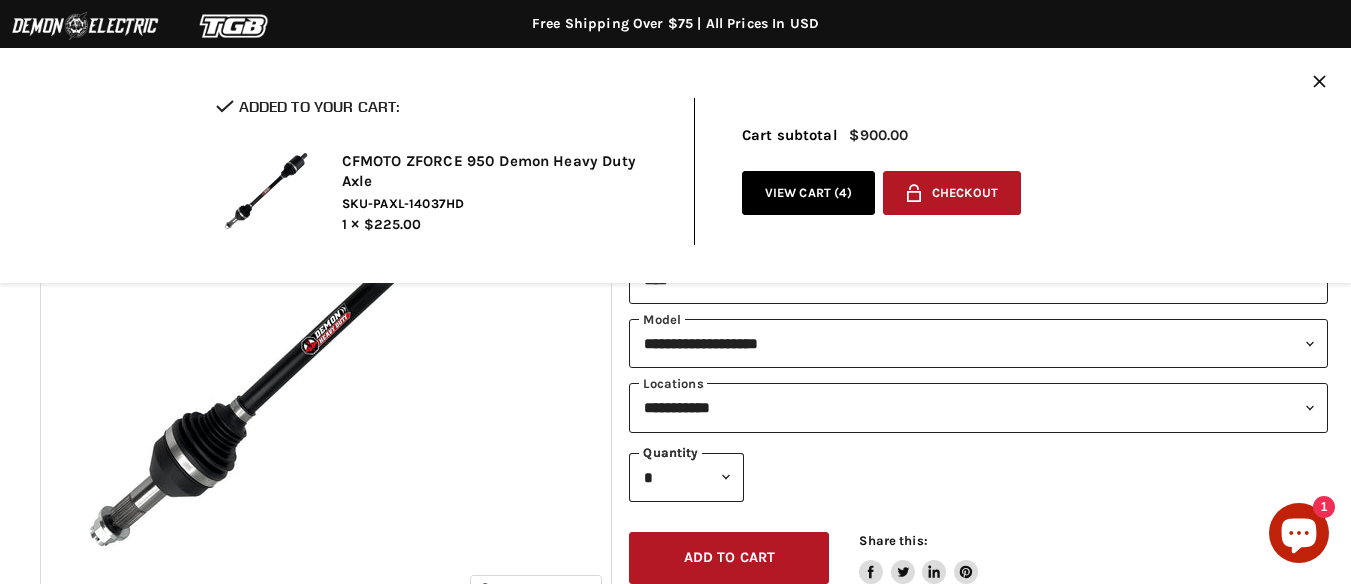 click 